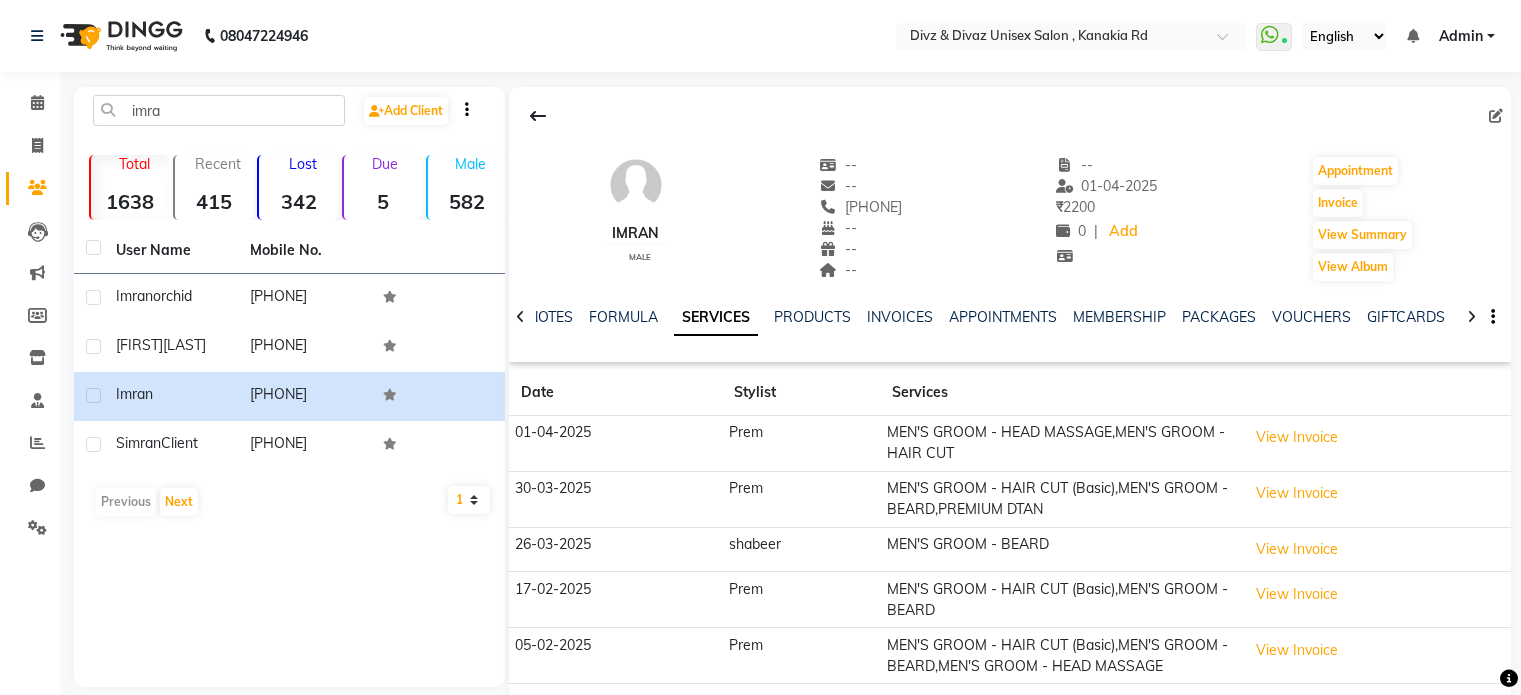 scroll, scrollTop: 0, scrollLeft: 0, axis: both 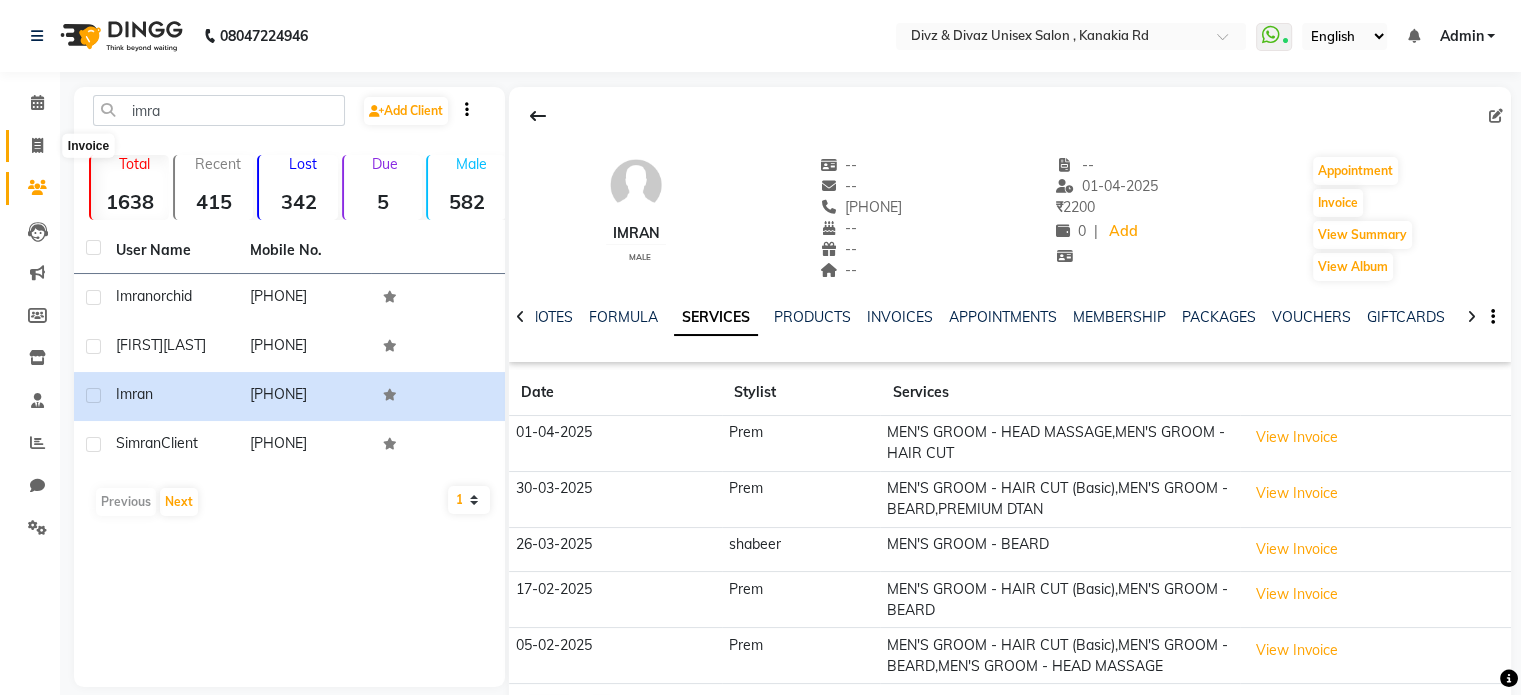 click 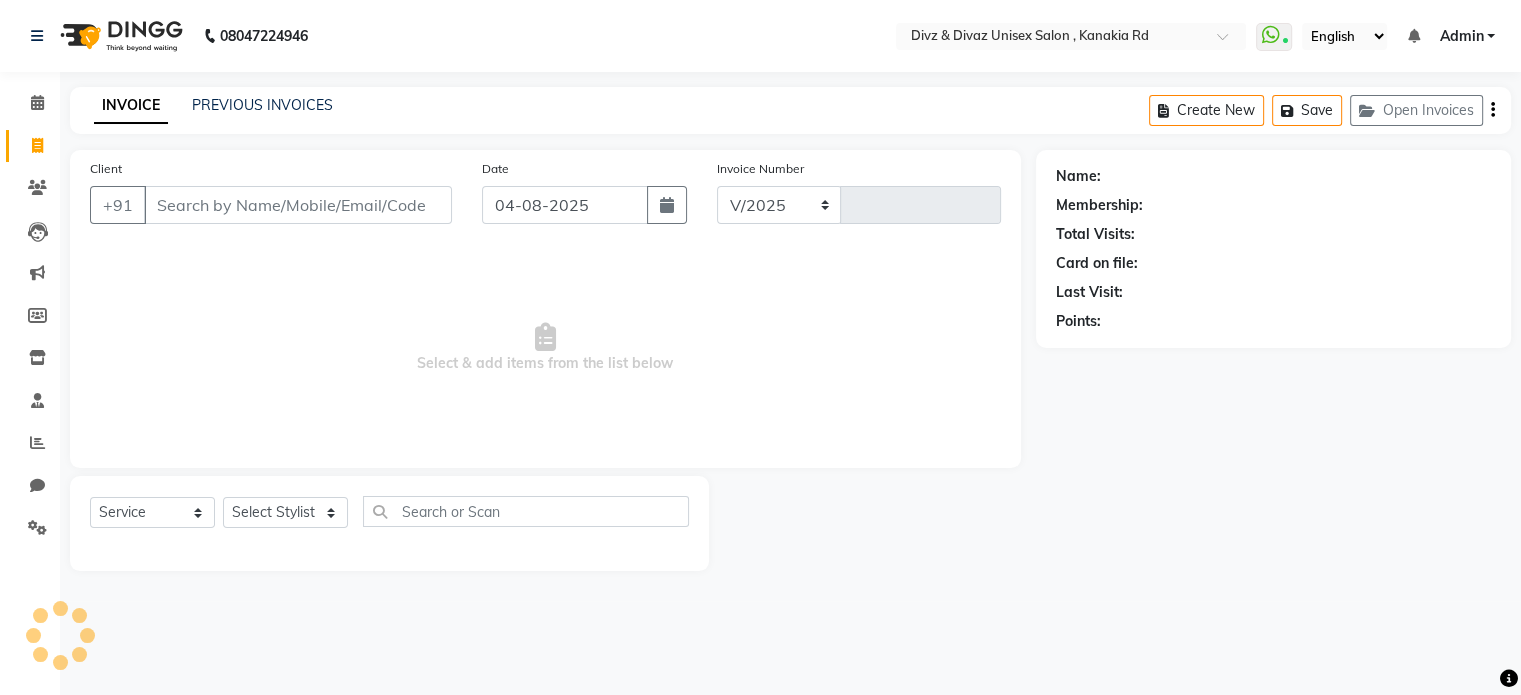 select on "7588" 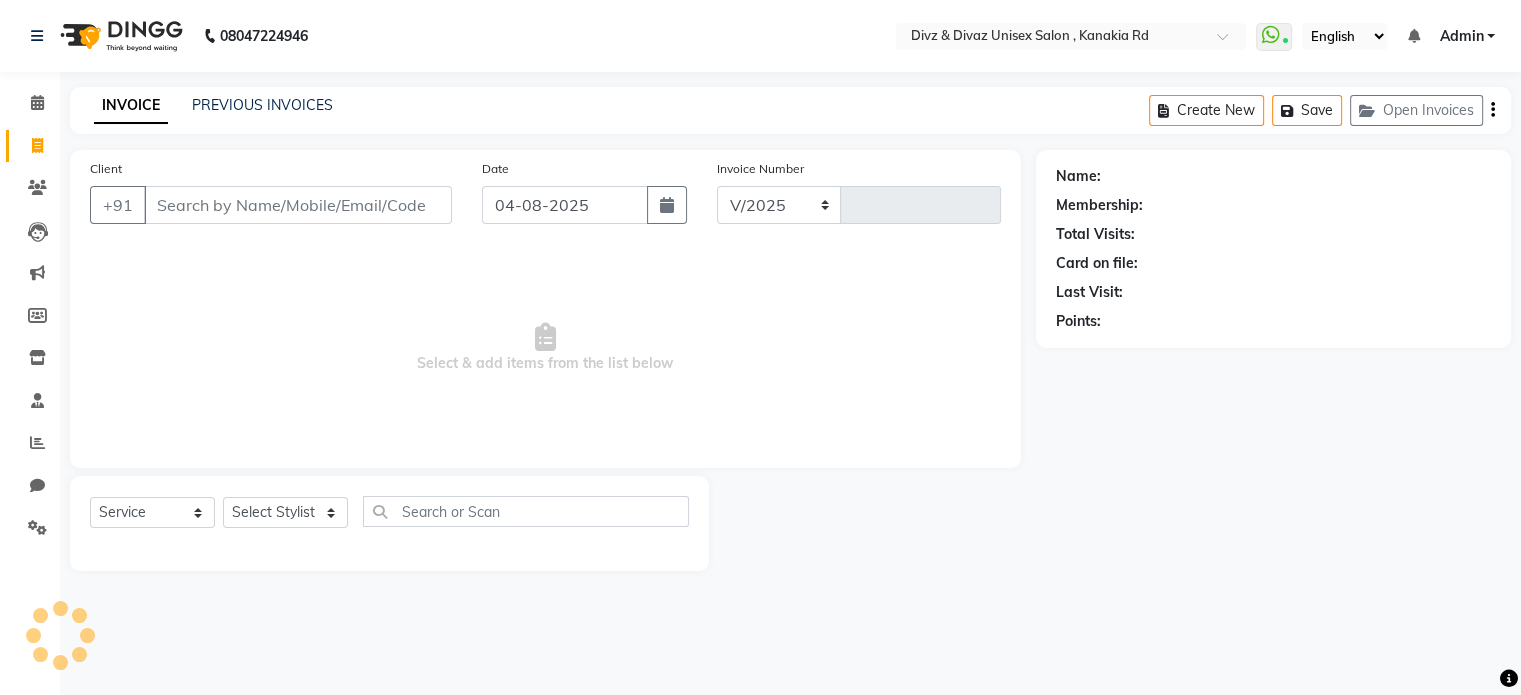 type on "2111" 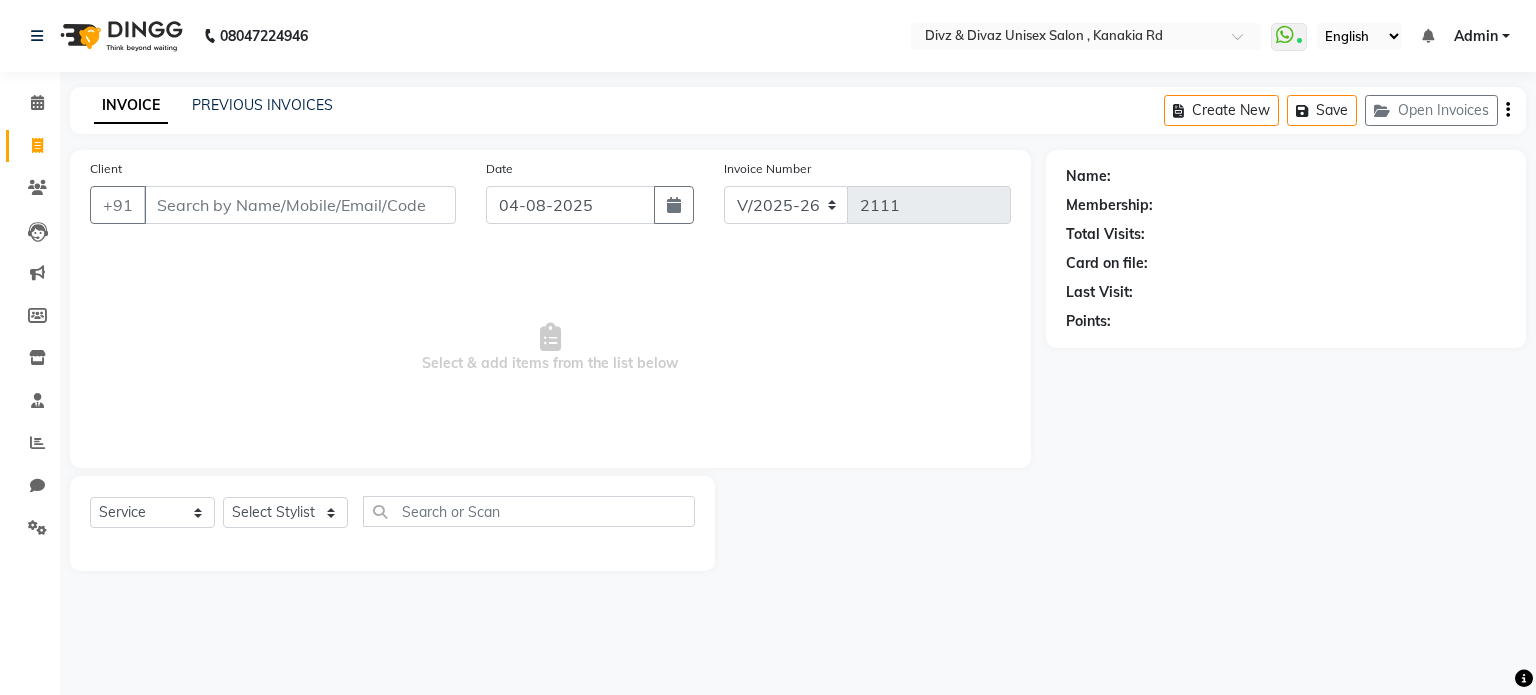 click on "Client" at bounding box center (300, 205) 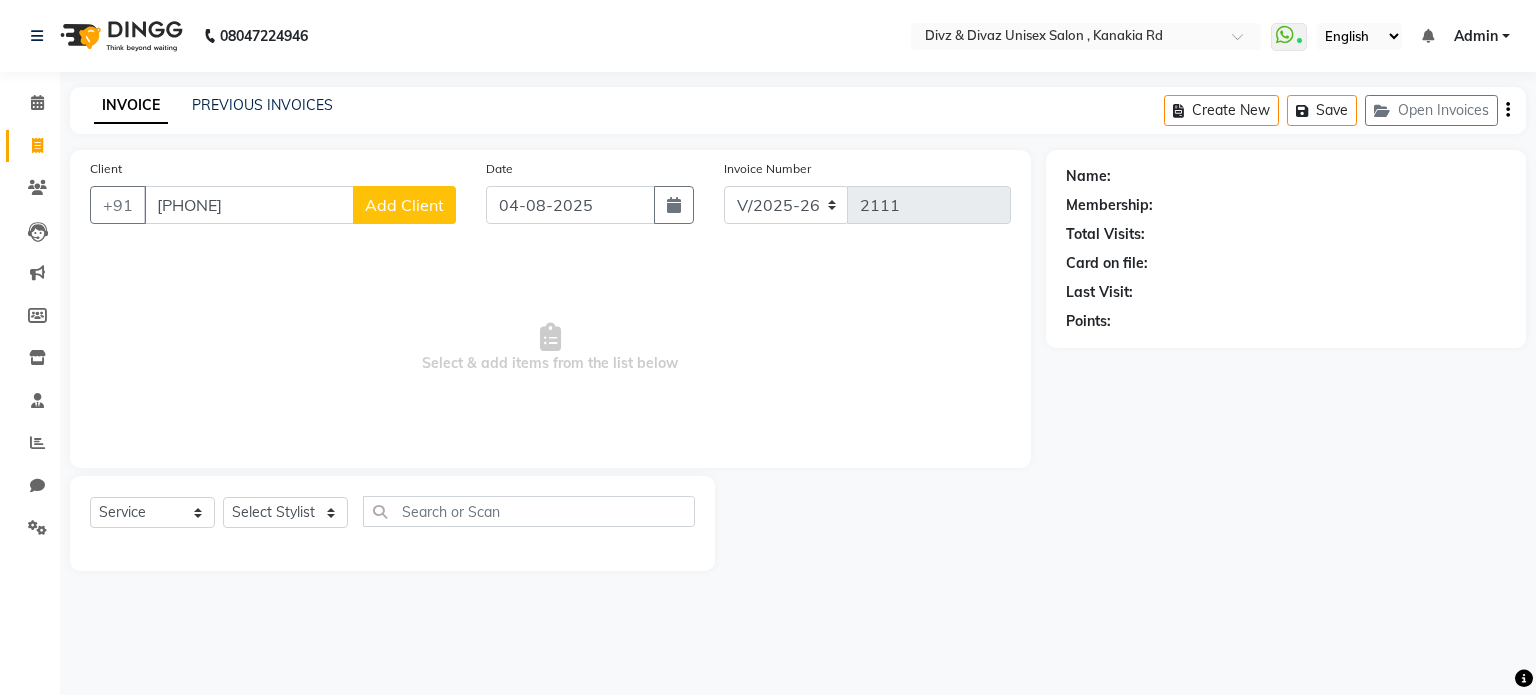 type on "[PHONE]" 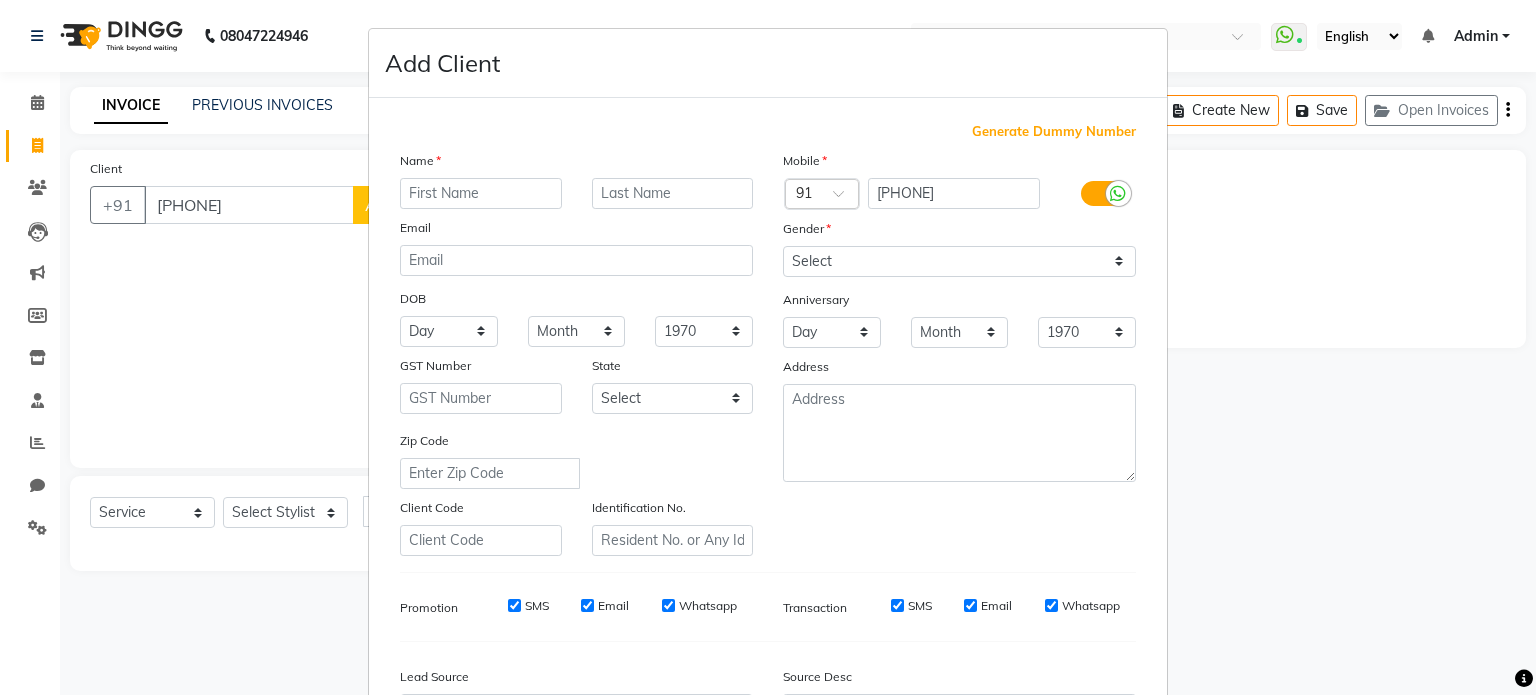 click at bounding box center (481, 193) 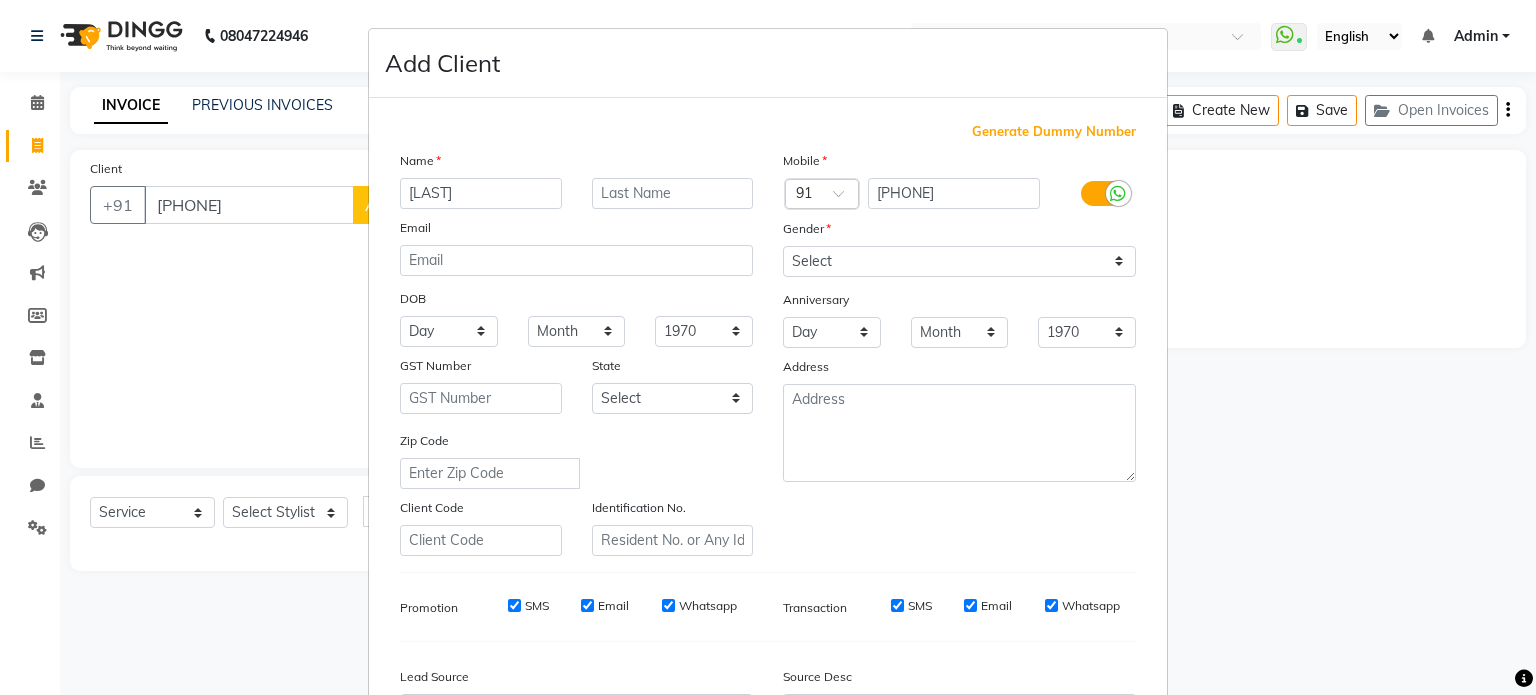 type on "[LAST]" 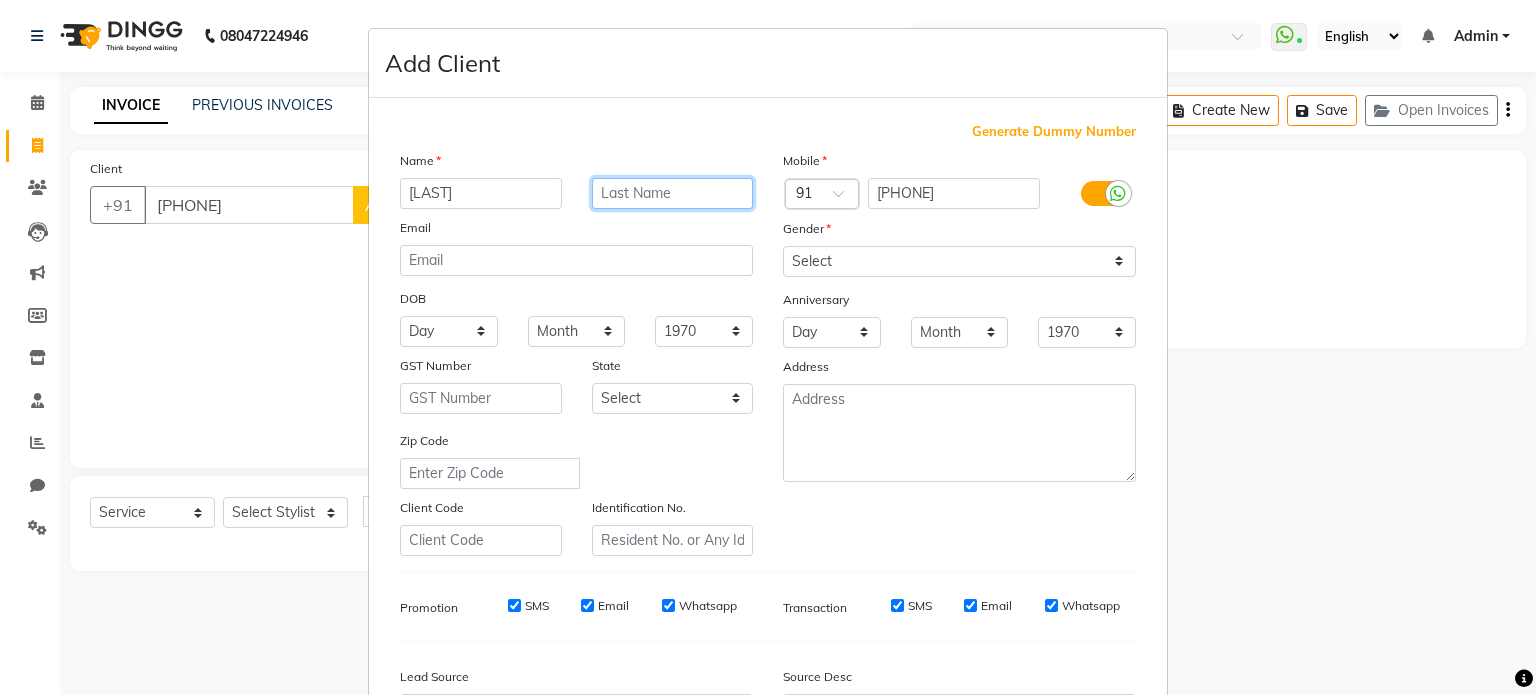 click at bounding box center (673, 193) 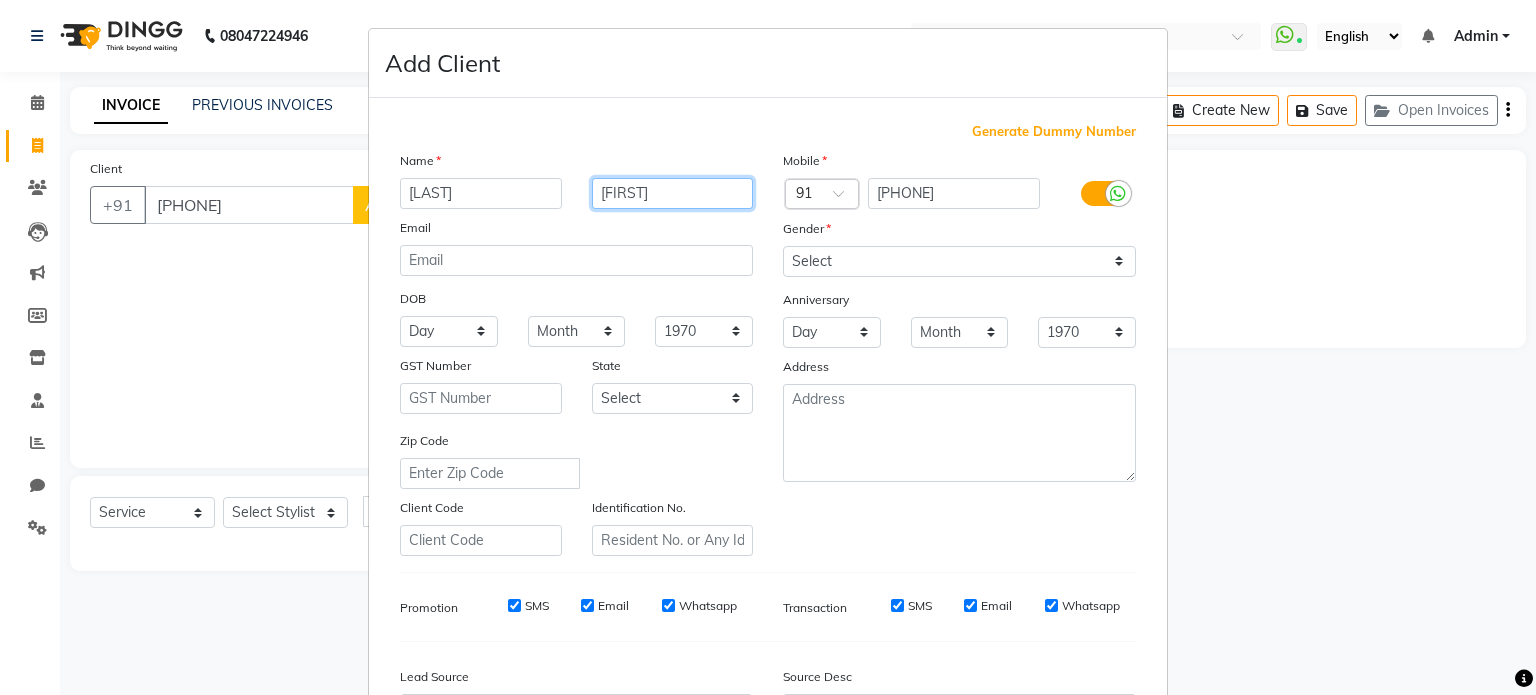 click on "[FIRST]" at bounding box center (673, 193) 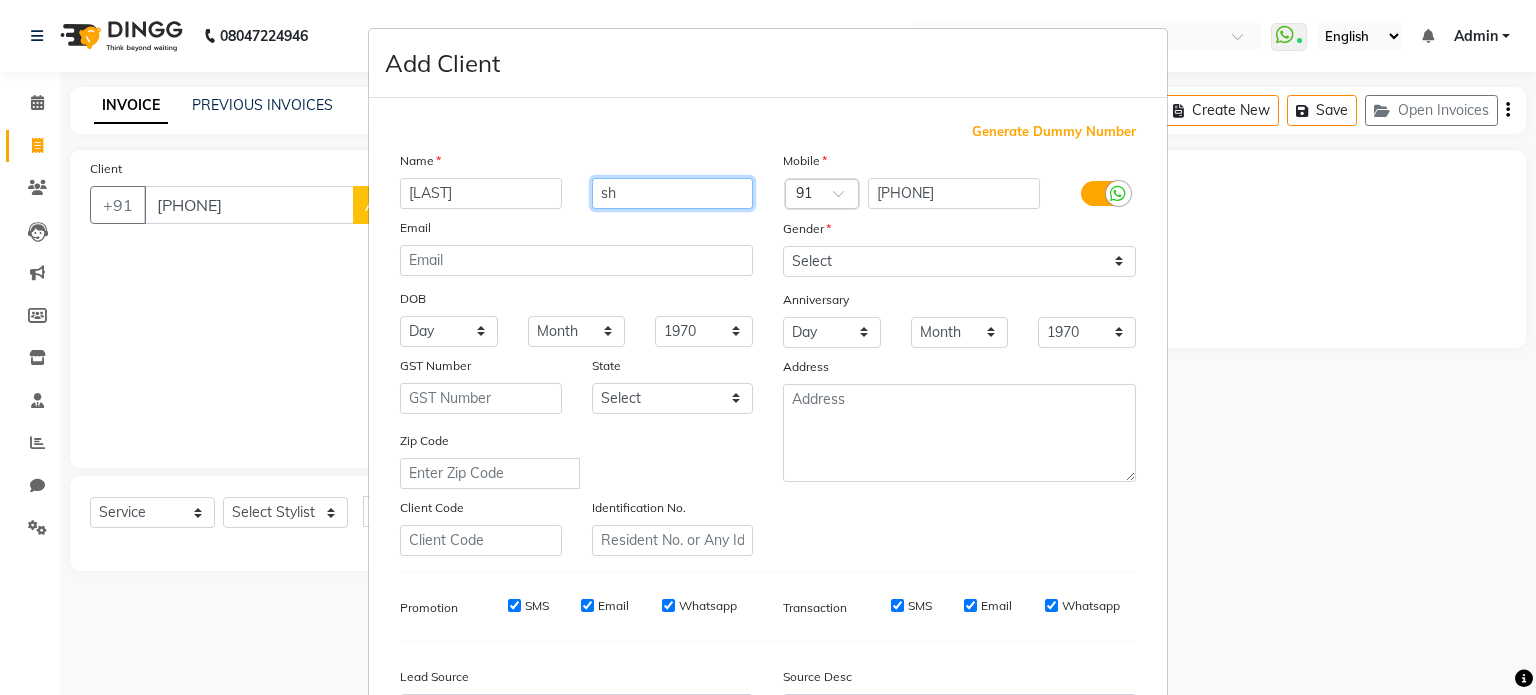type on "s" 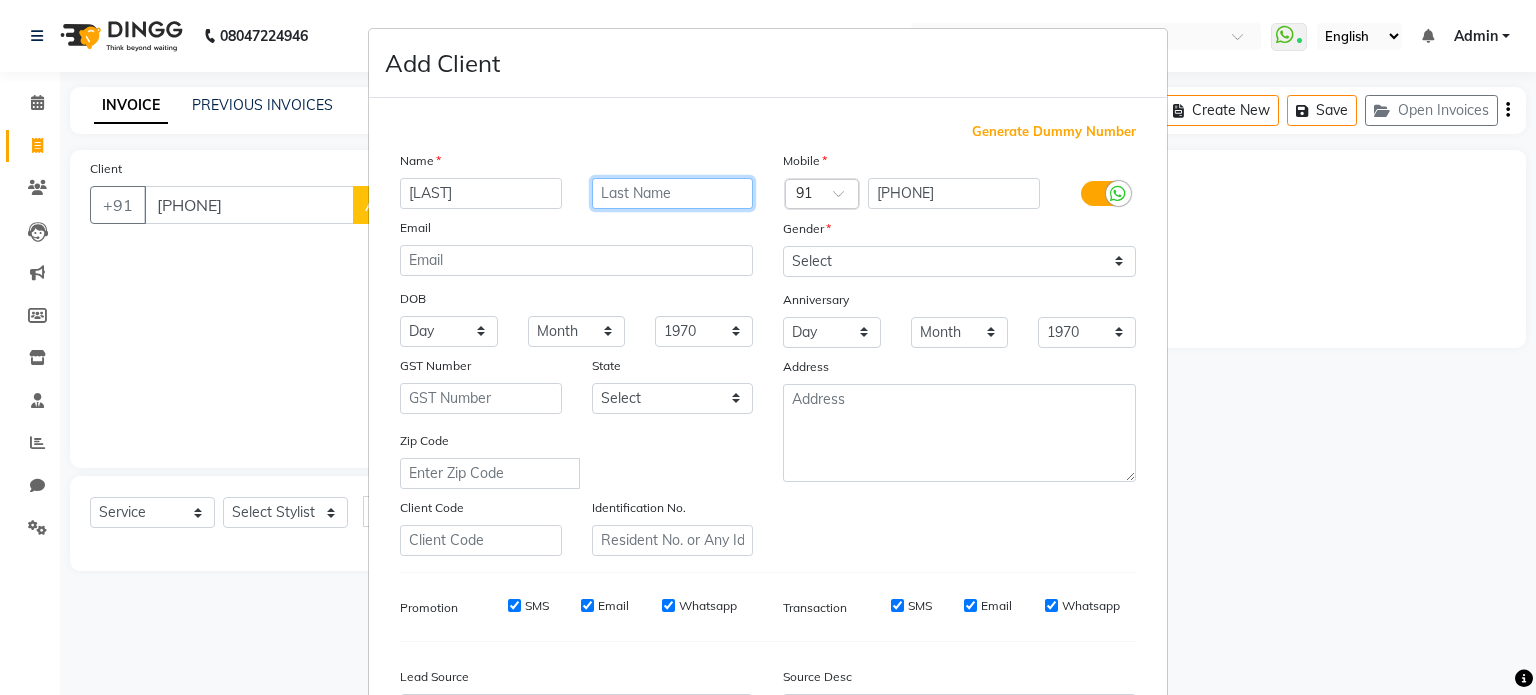 click at bounding box center (673, 193) 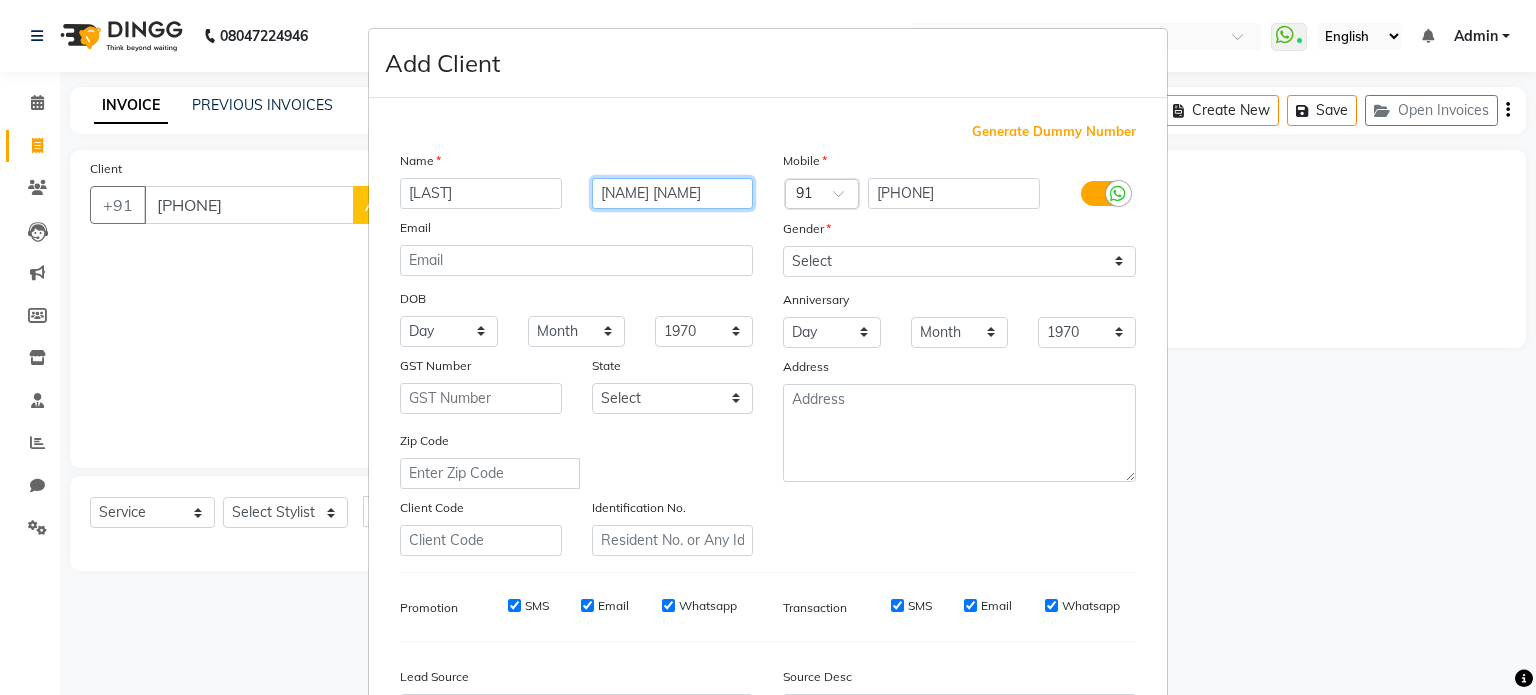 type on "[NAME] [NAME]" 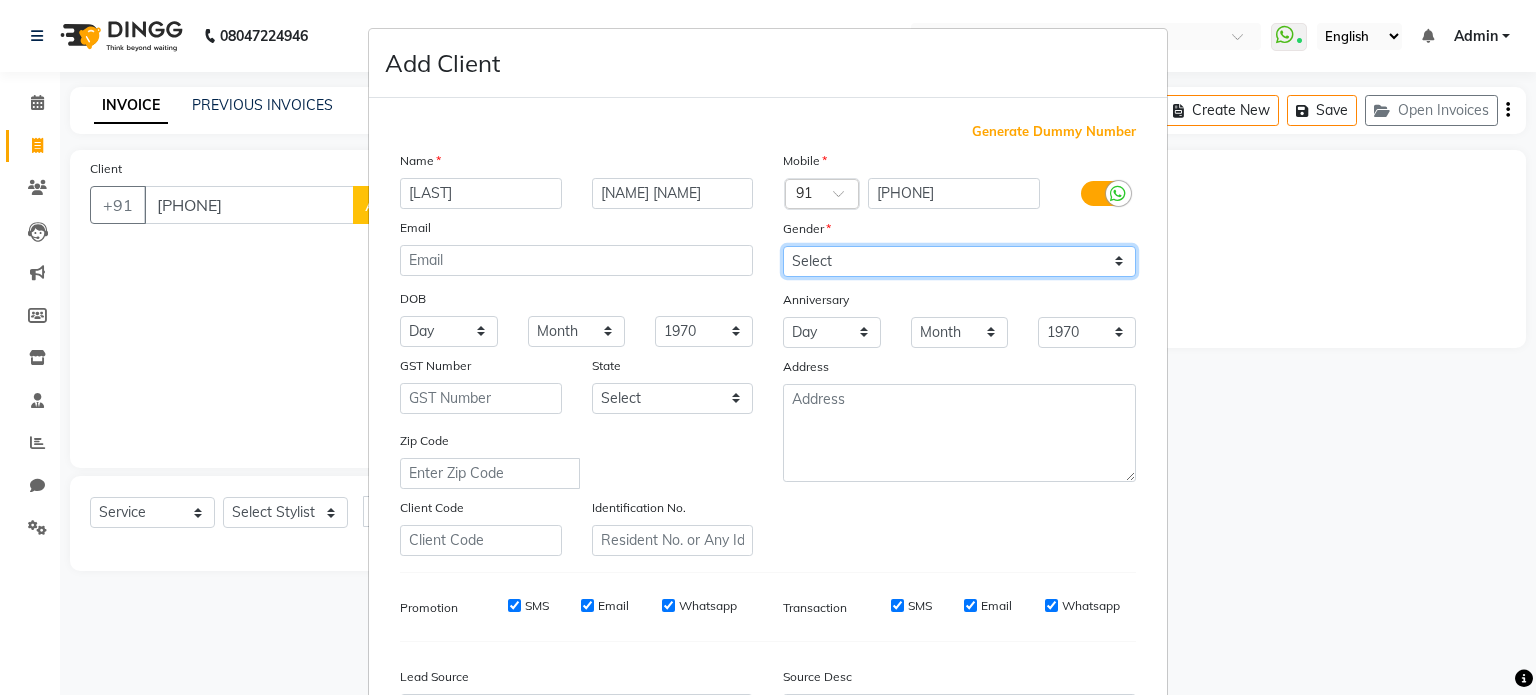 click on "Select Male Female Other Prefer Not To Say" at bounding box center (959, 261) 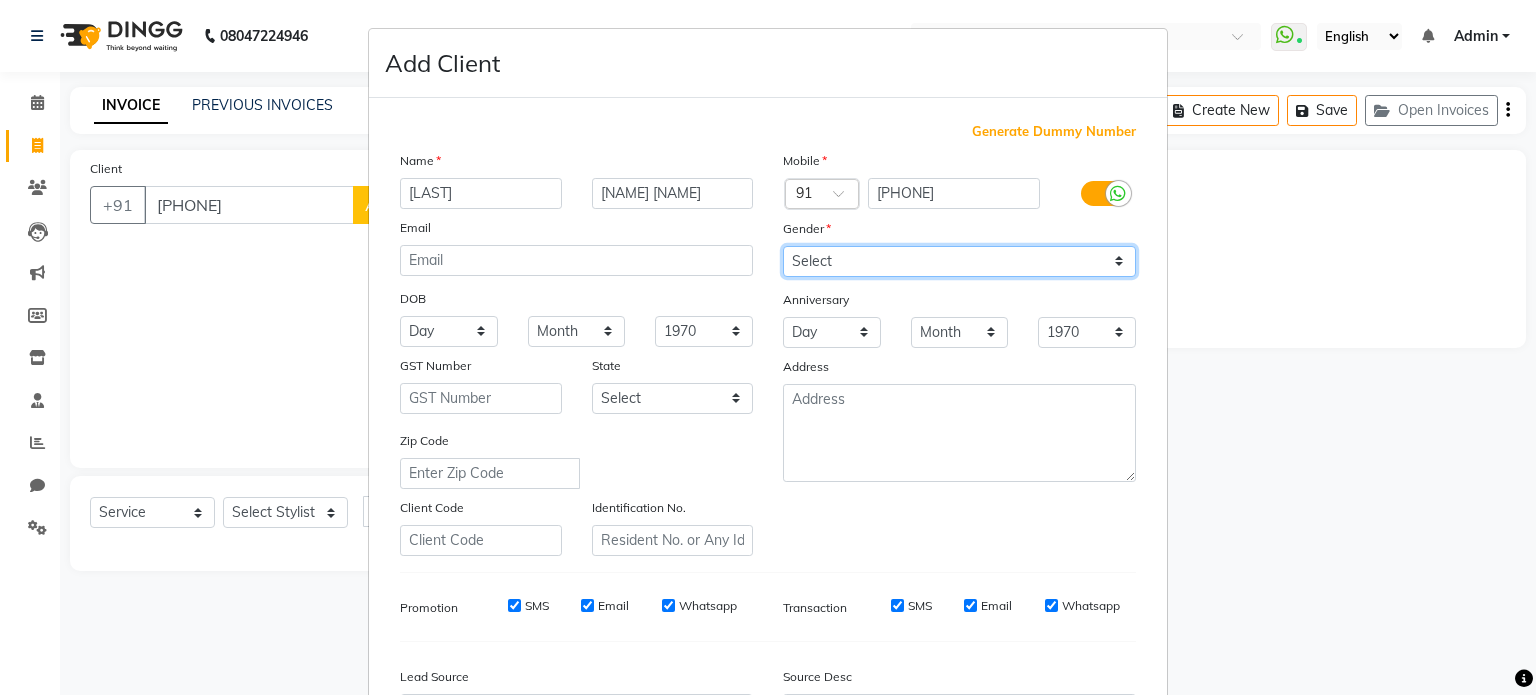 select on "male" 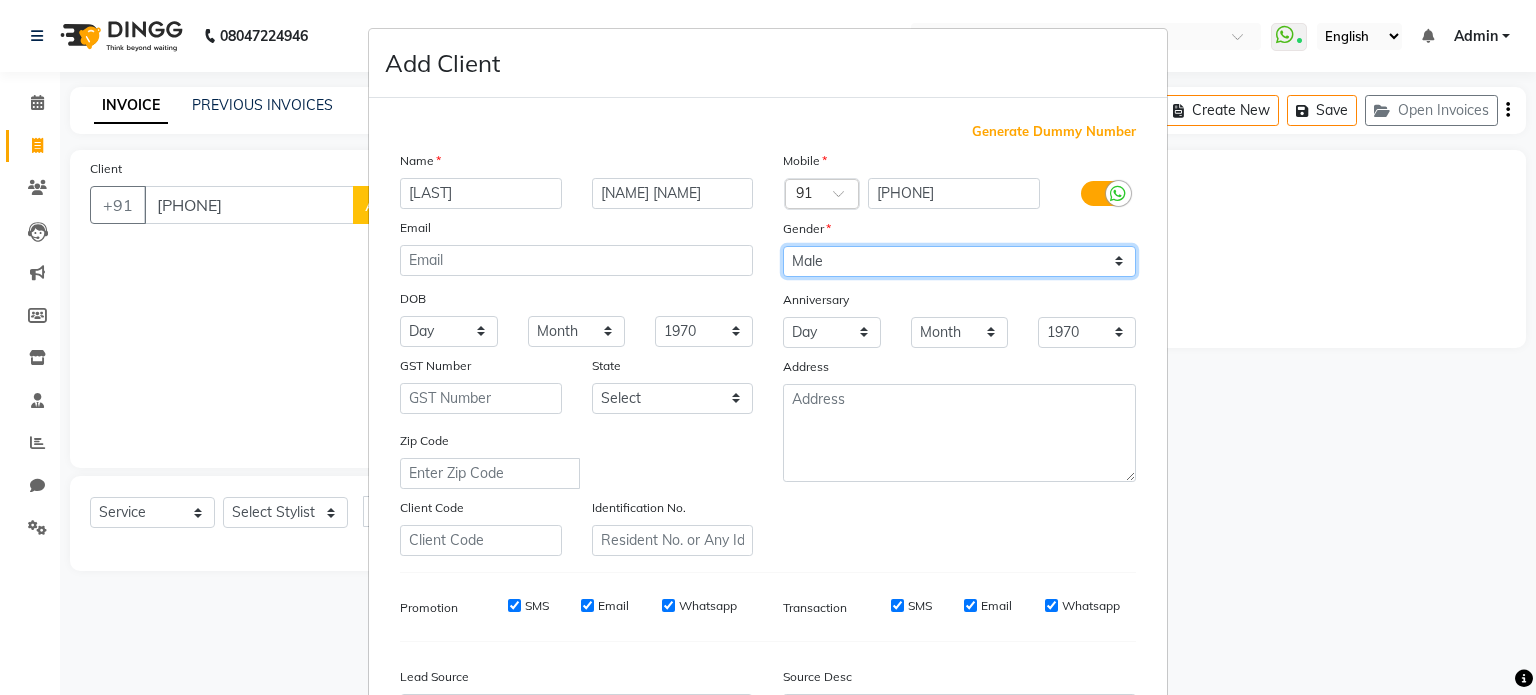 click on "Select Male Female Other Prefer Not To Say" at bounding box center (959, 261) 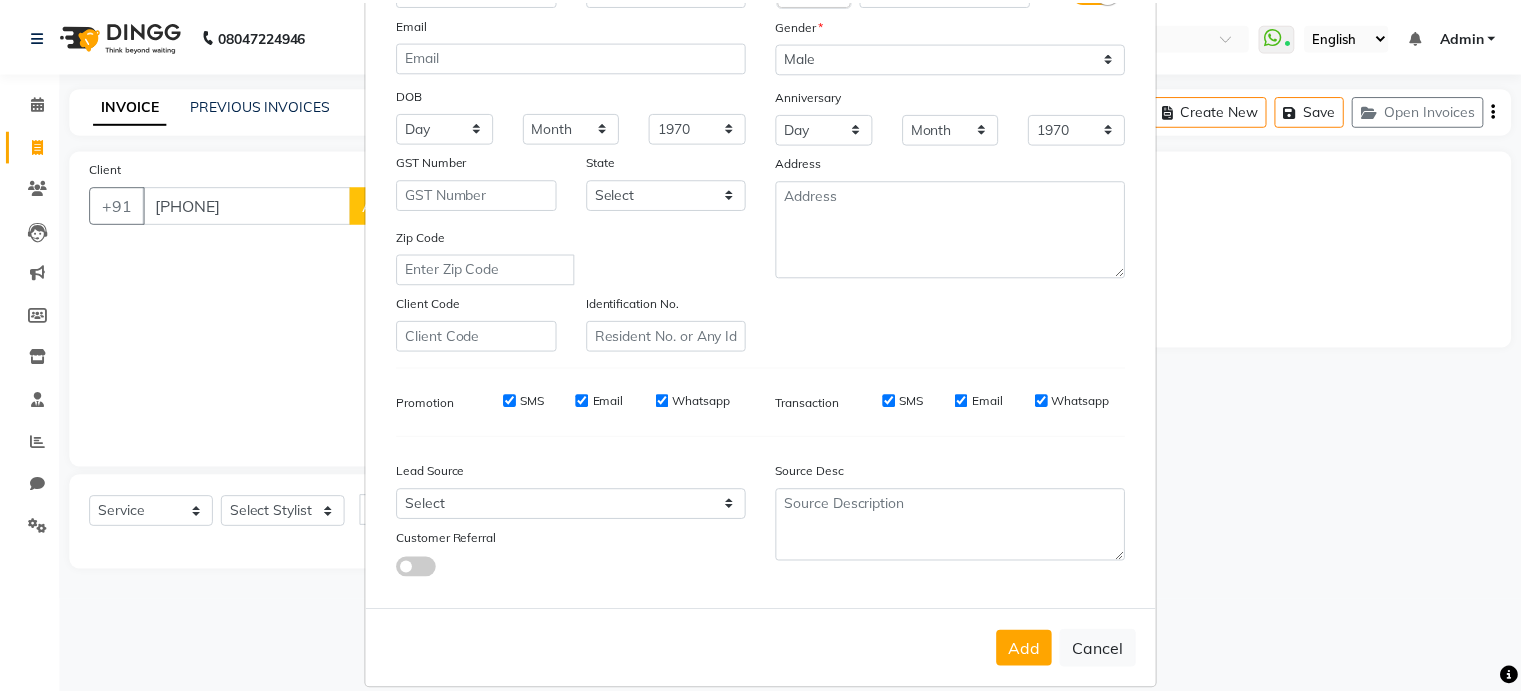 scroll, scrollTop: 237, scrollLeft: 0, axis: vertical 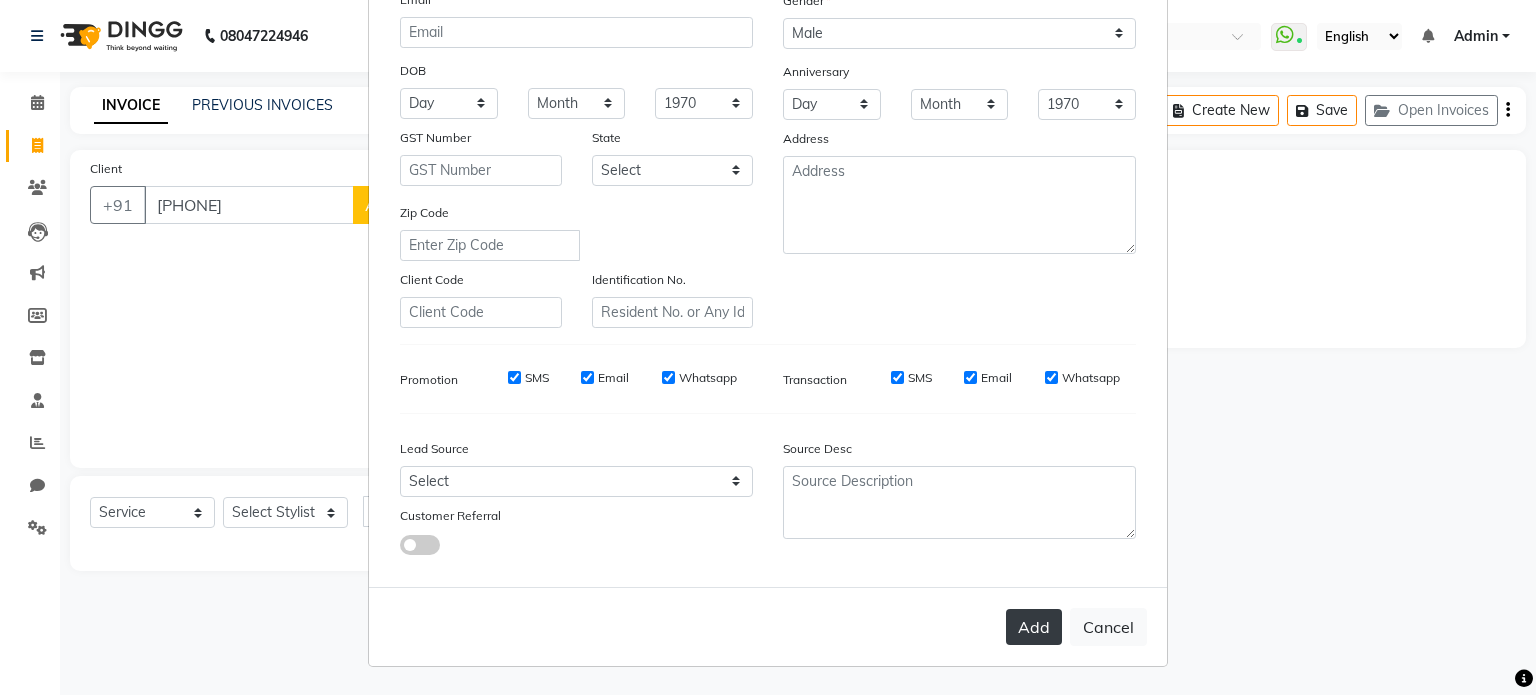 click on "Add" at bounding box center (1034, 627) 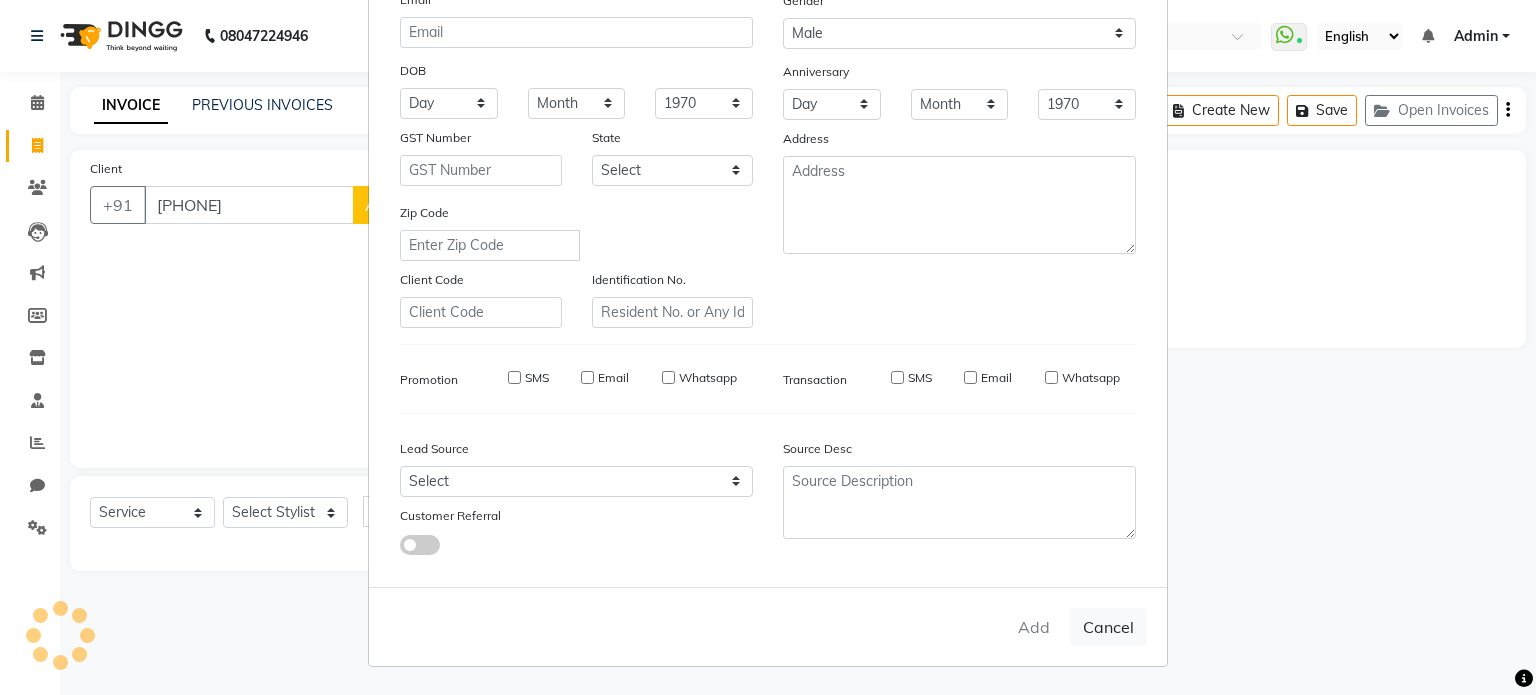 type 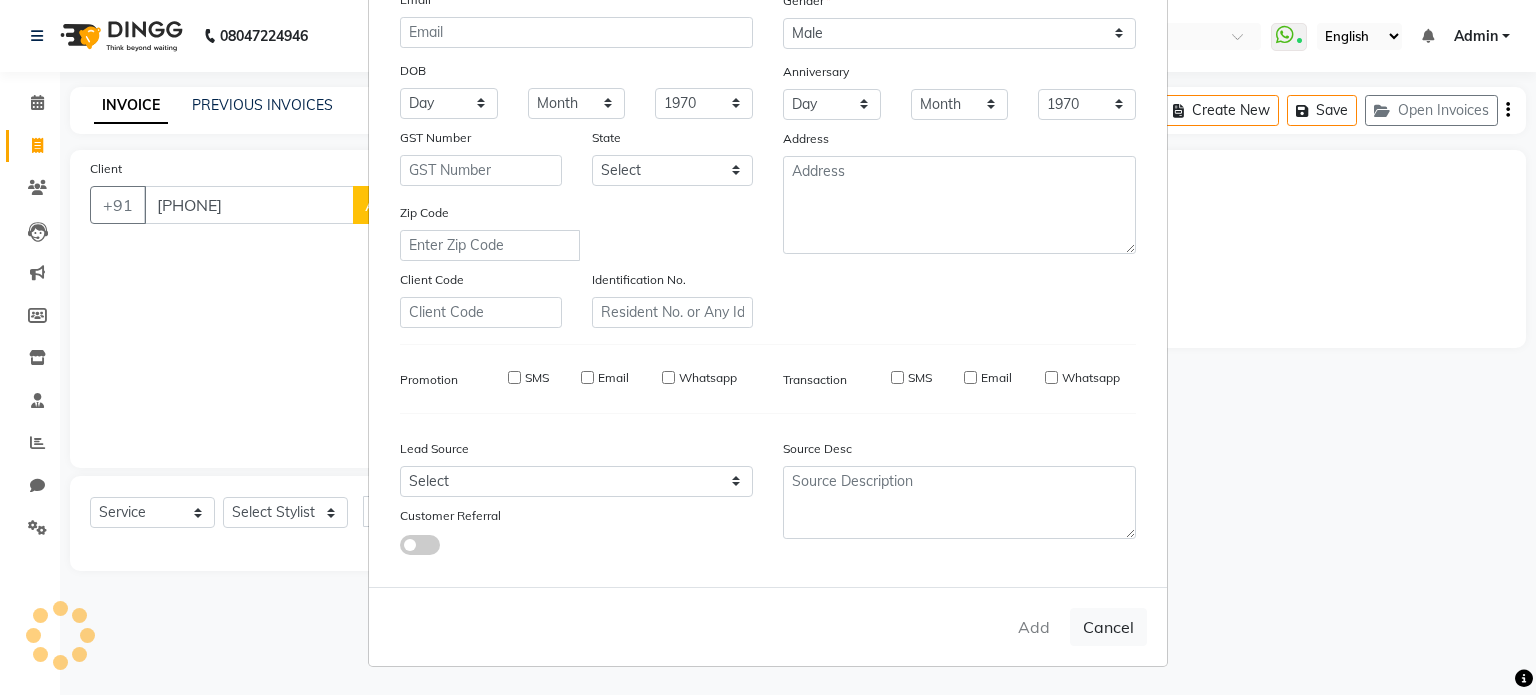 type 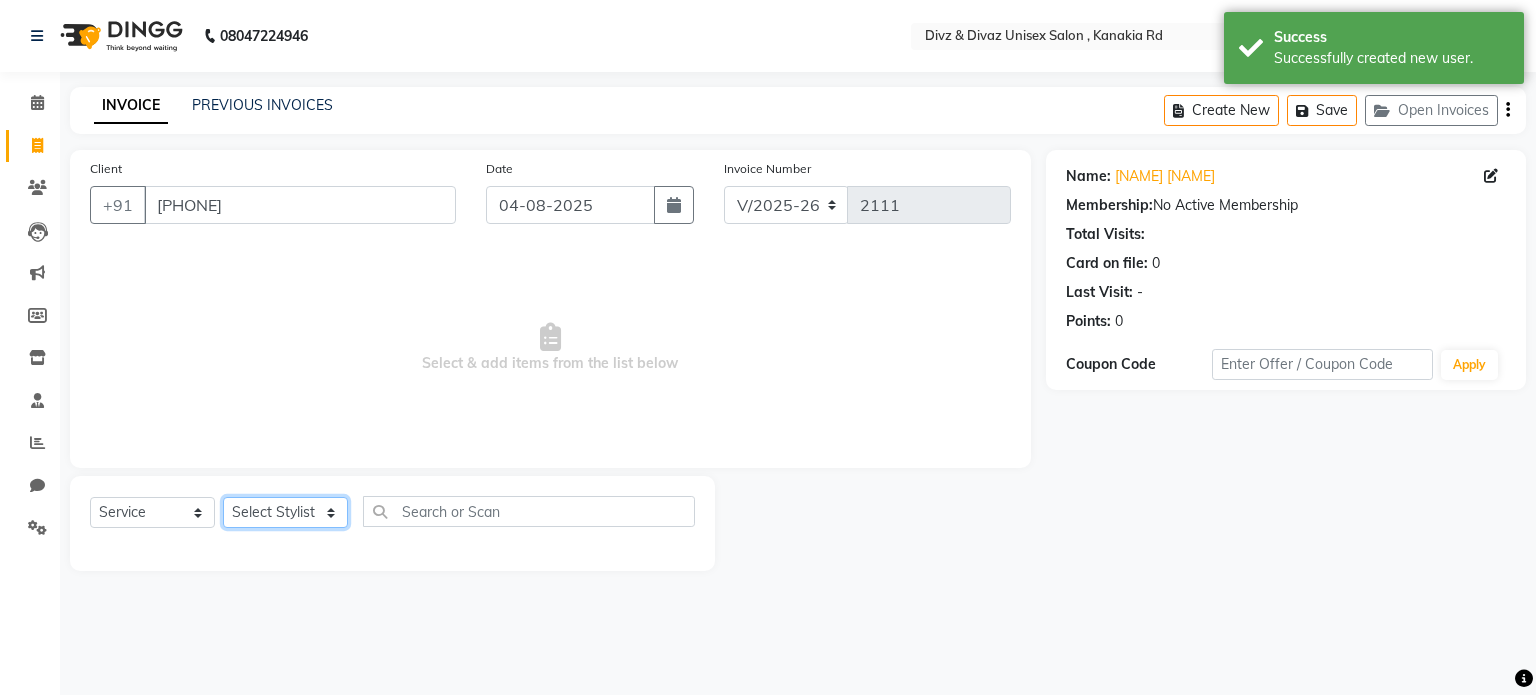 click on "Select Stylist [FIRST] [FIRST]  [FIRST] [FIRST] [FIRST]" 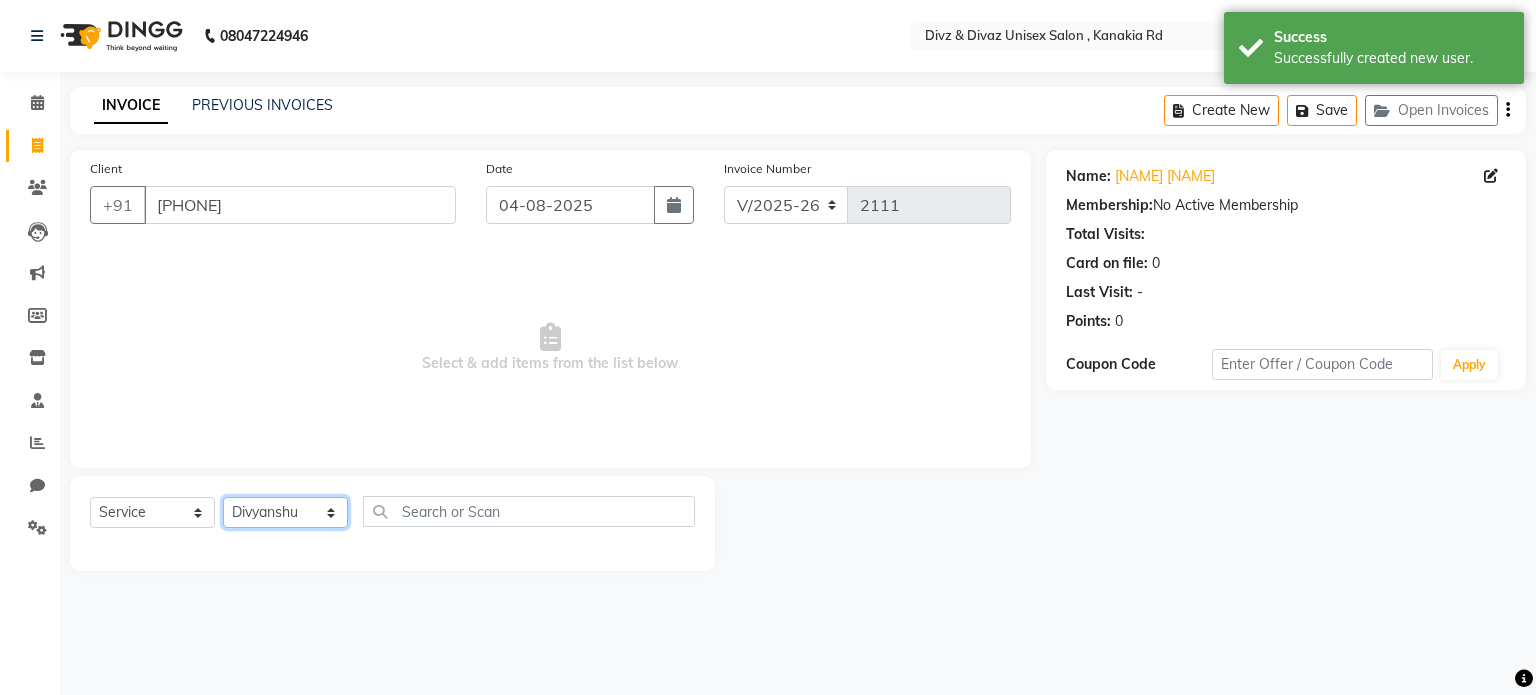 click on "Select Stylist [FIRST] [FIRST]  [FIRST] [FIRST] [FIRST]" 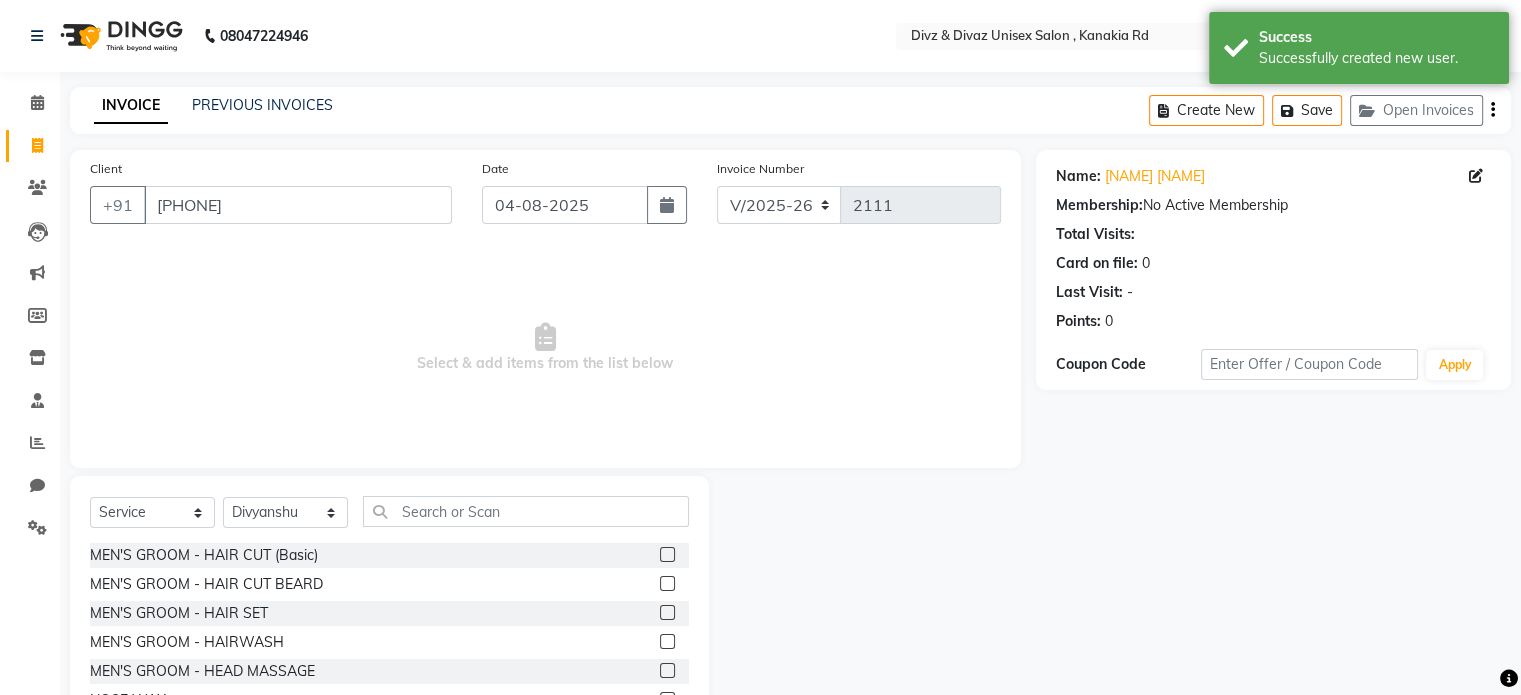 click 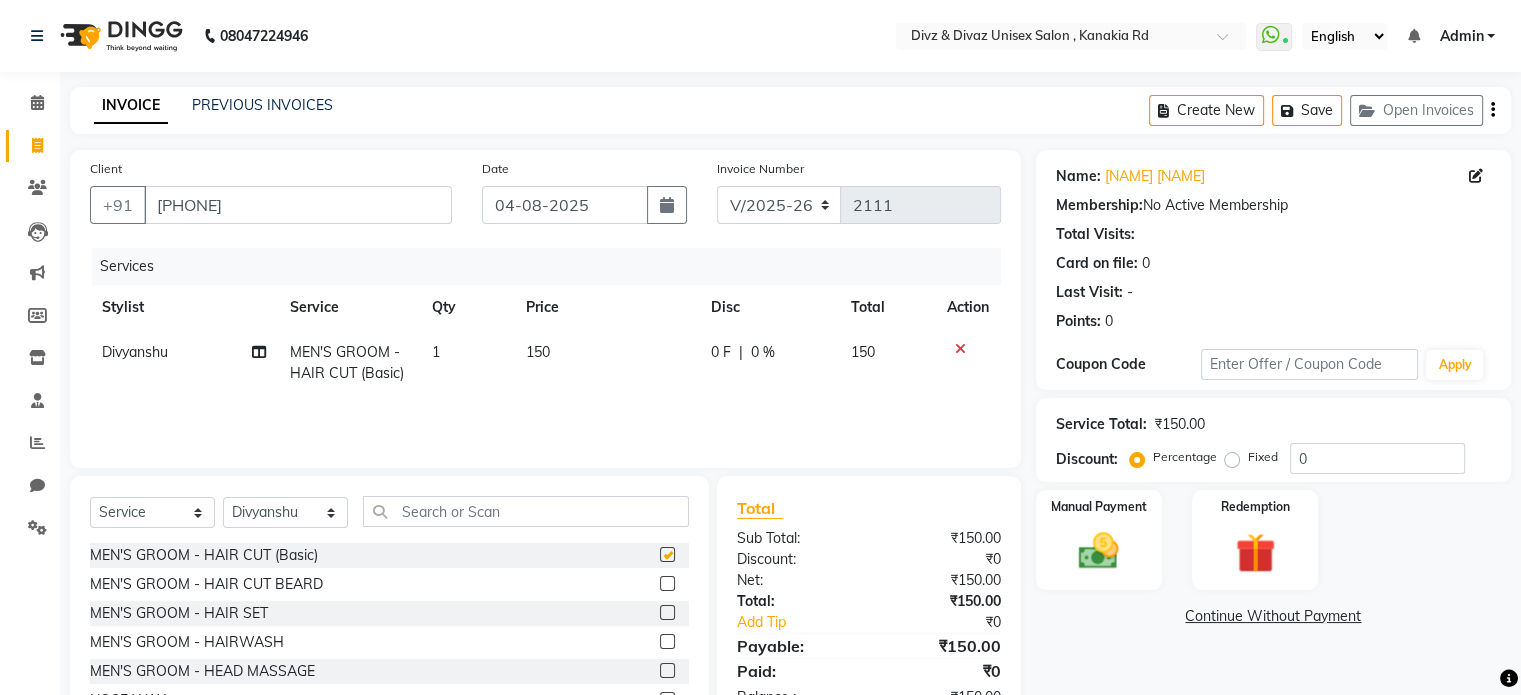 checkbox on "false" 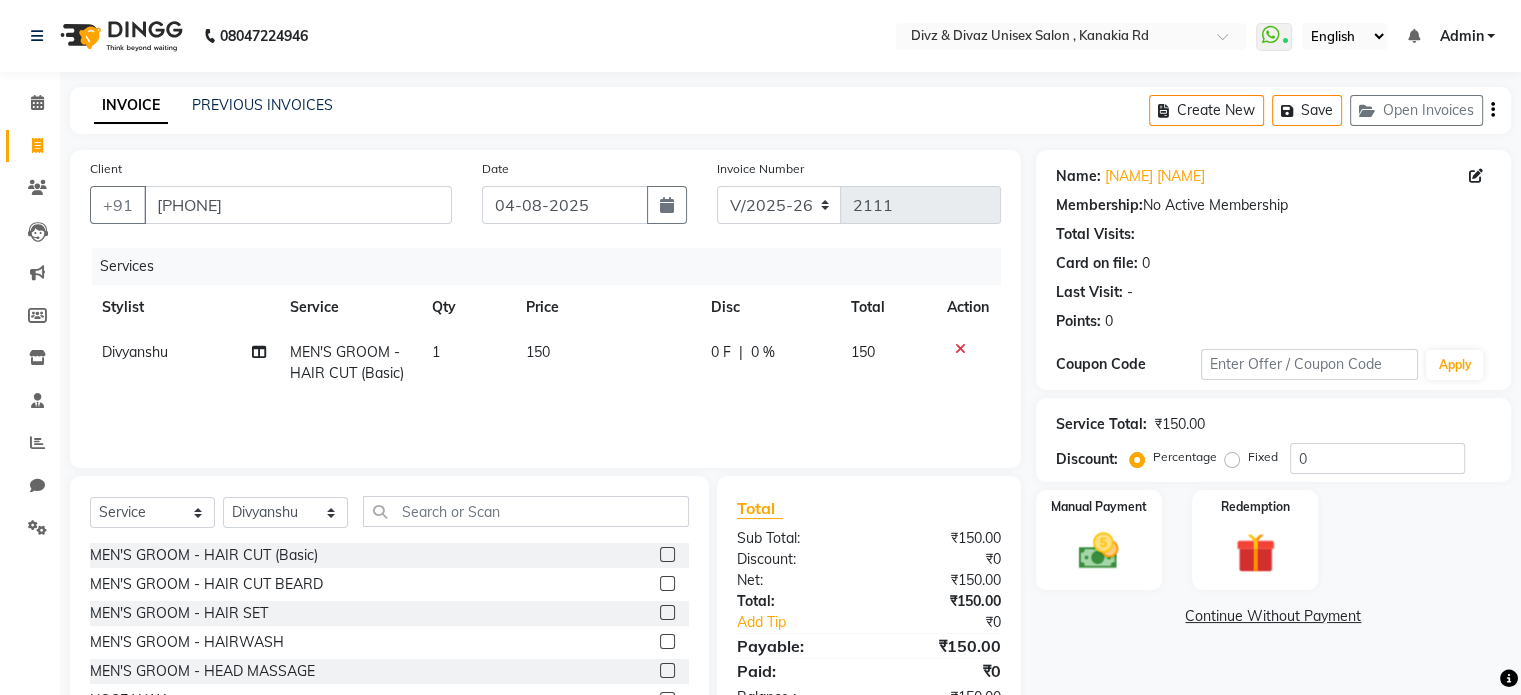 click on "1" 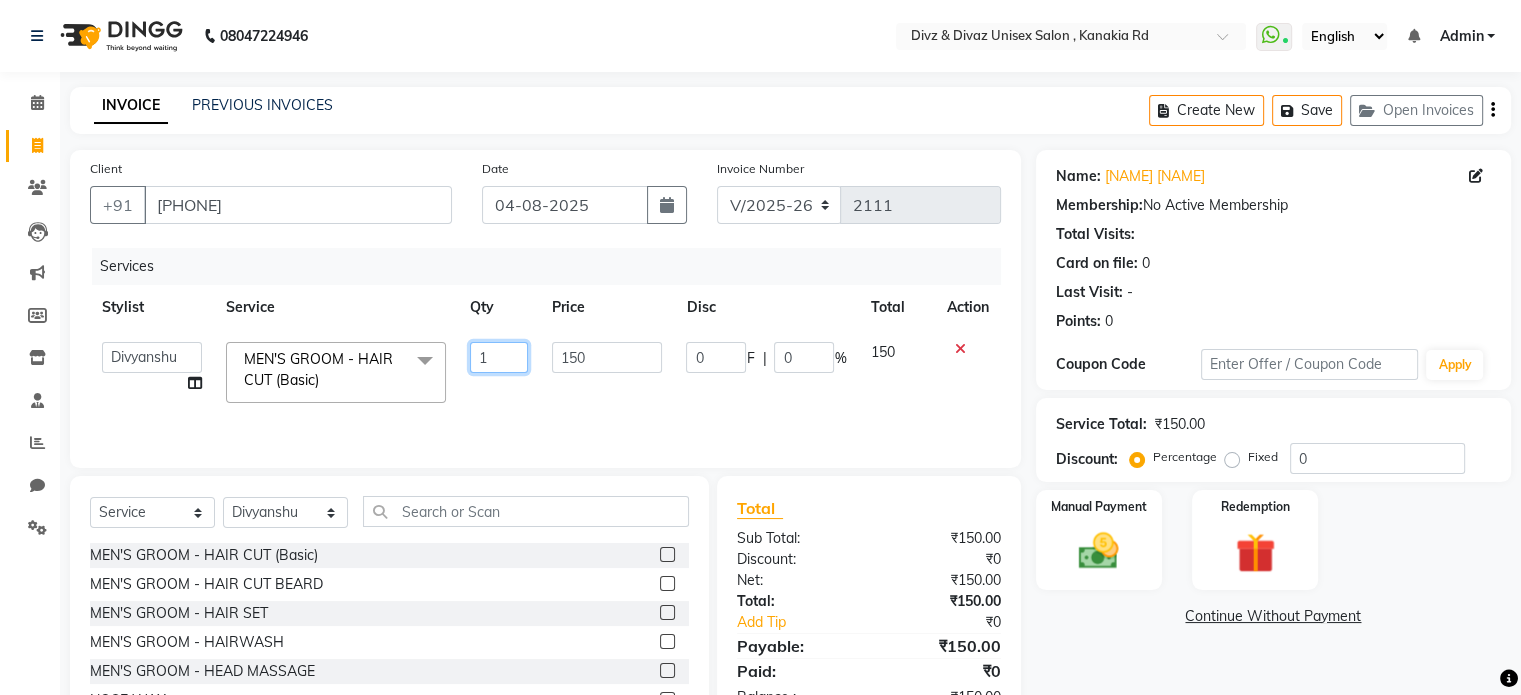 click on "1" 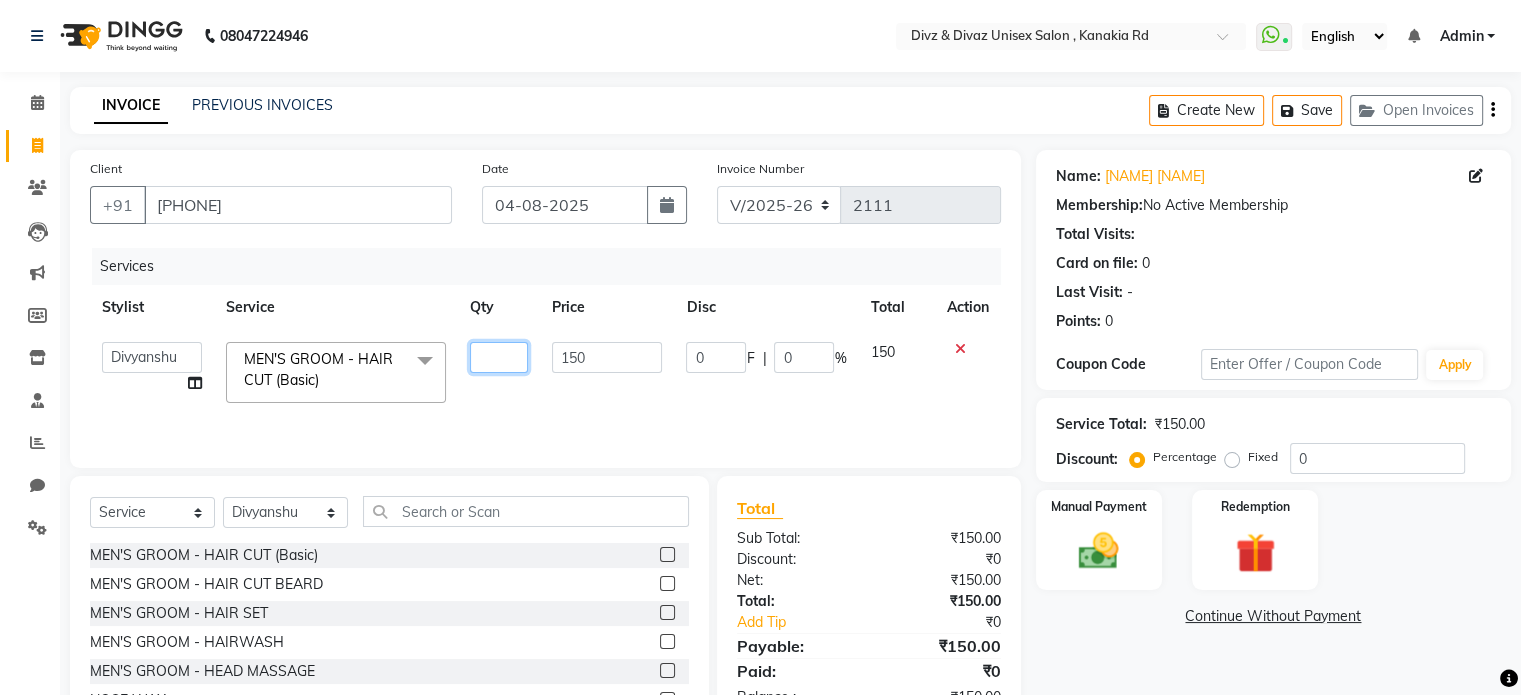 type on "2" 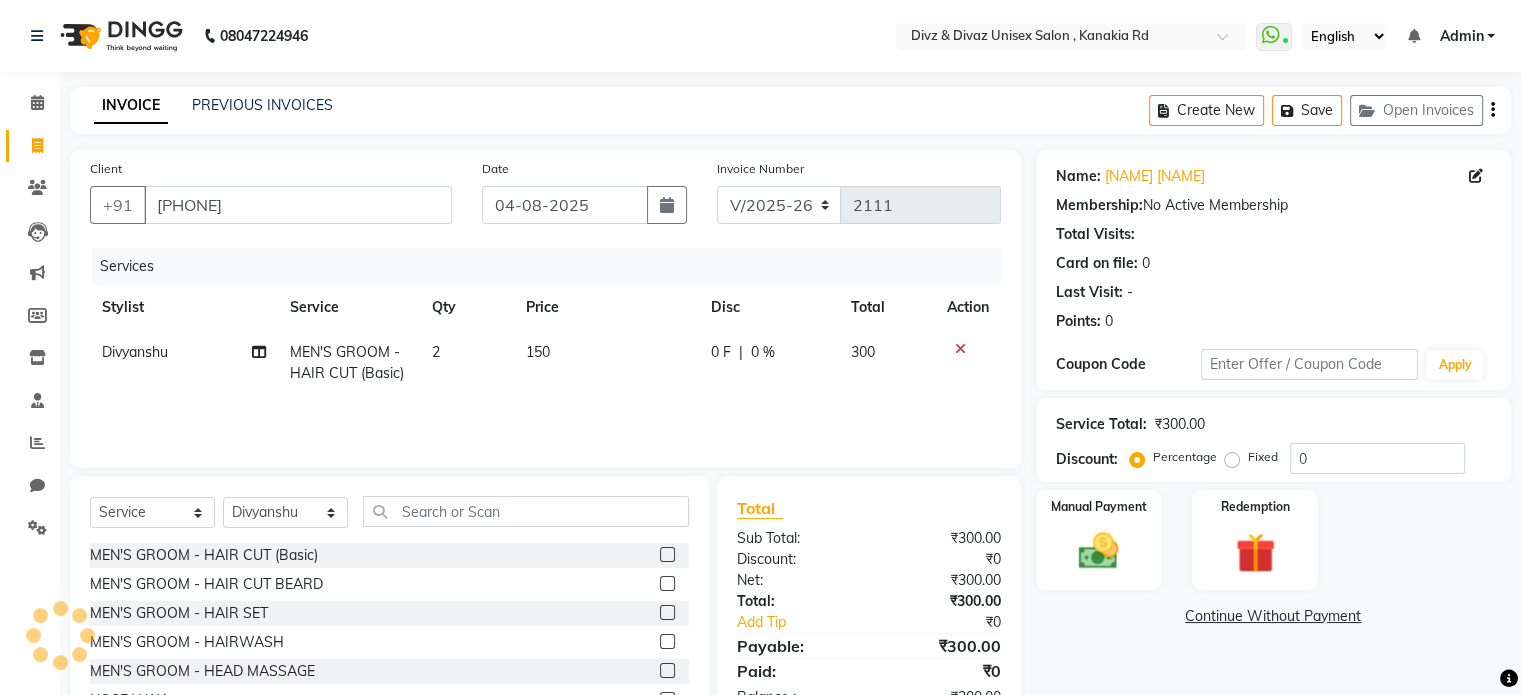 click on "Services Stylist Service Qty Price Disc Total Action [FIRST] [LAST] MEN'S GROOM - HAIR CUT (Basic) 2 150 0 F | 0 % 300" 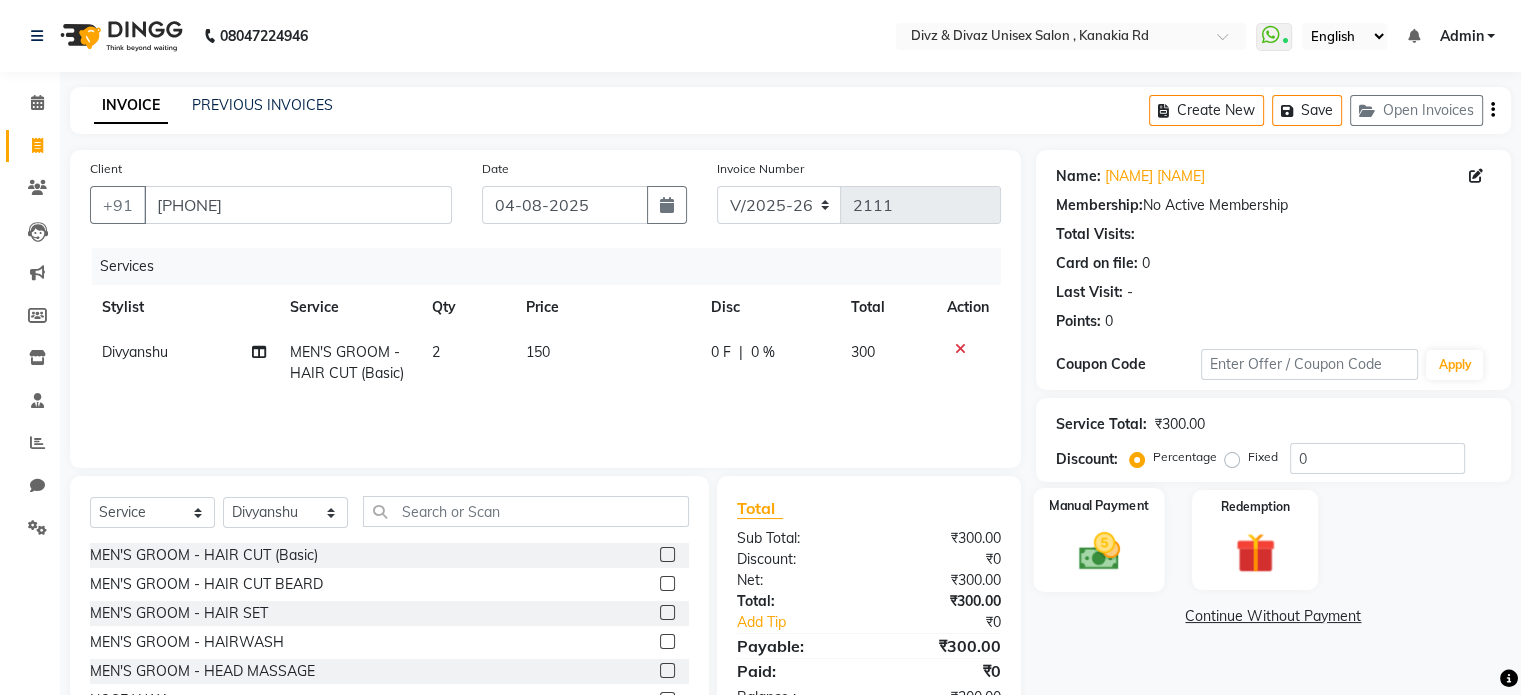 click 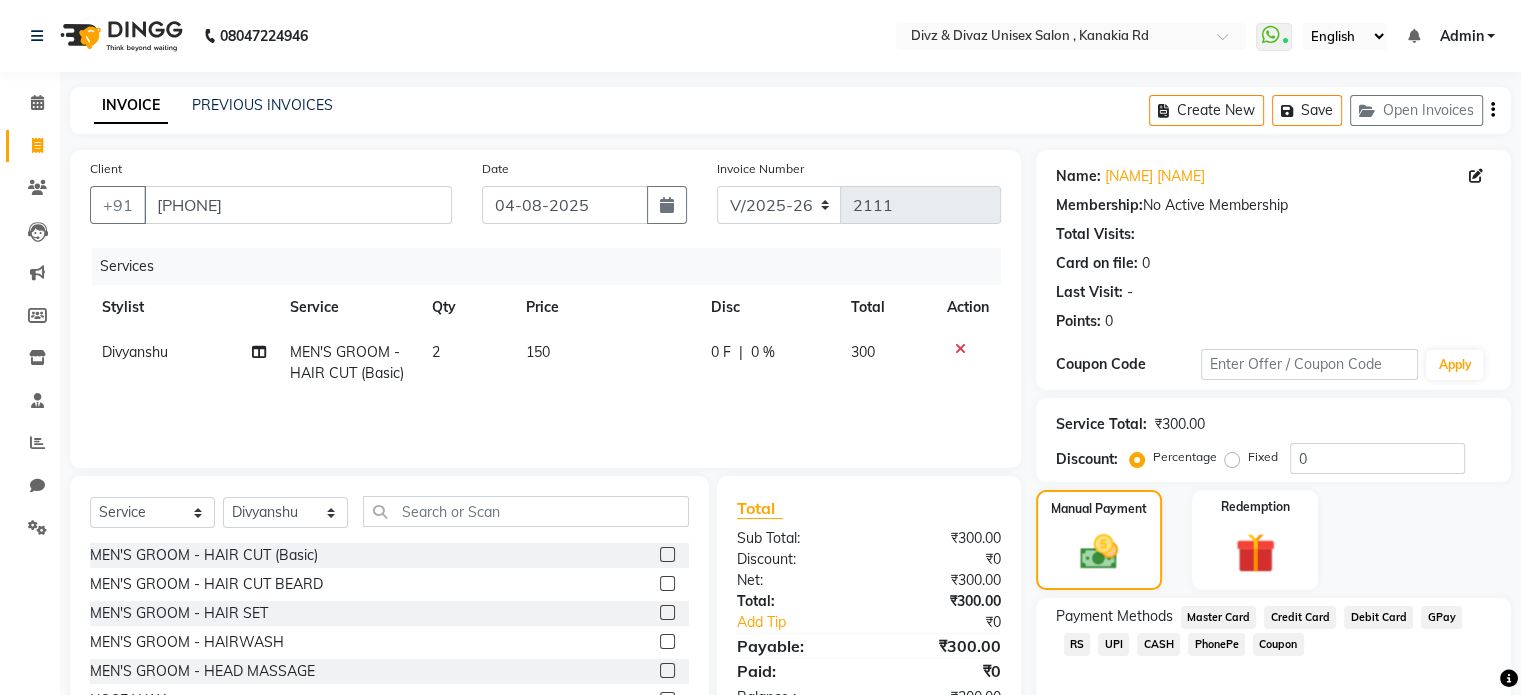 click on "UPI" 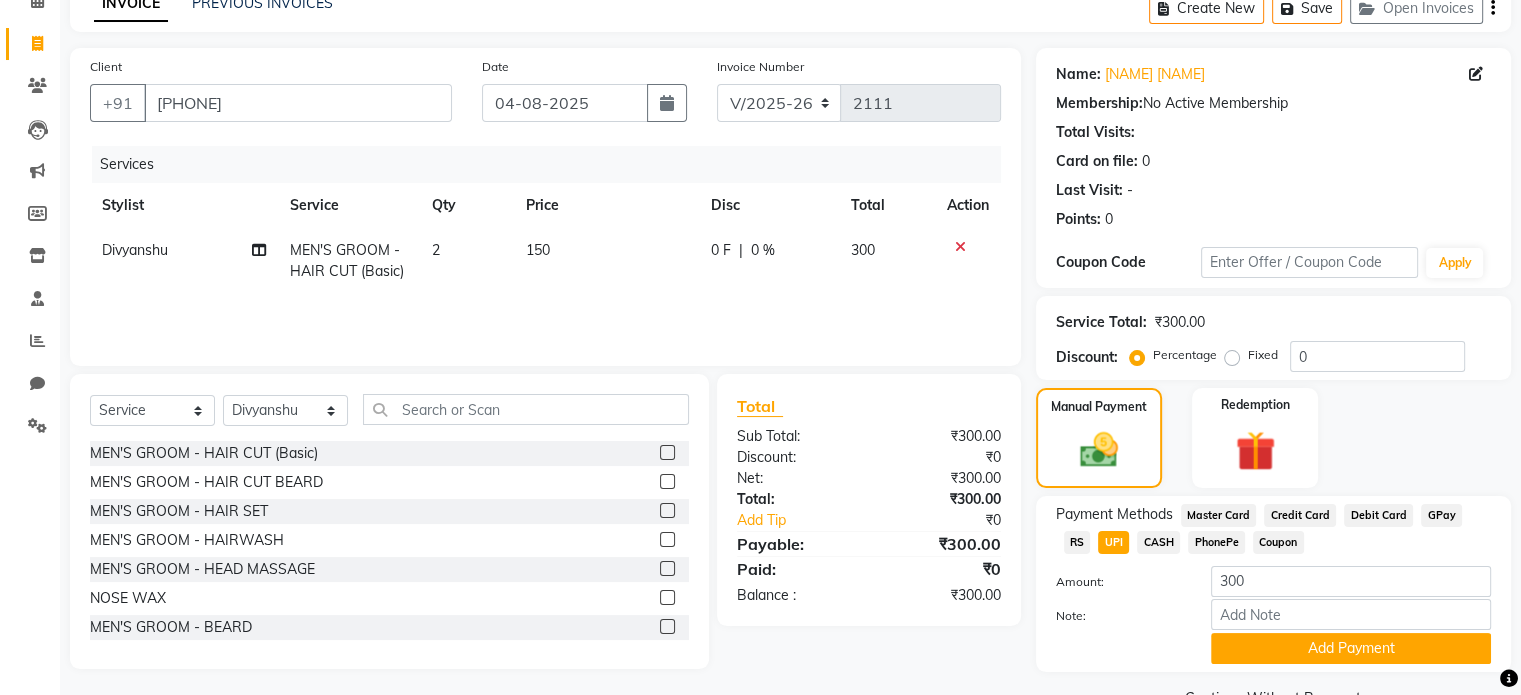 scroll, scrollTop: 152, scrollLeft: 0, axis: vertical 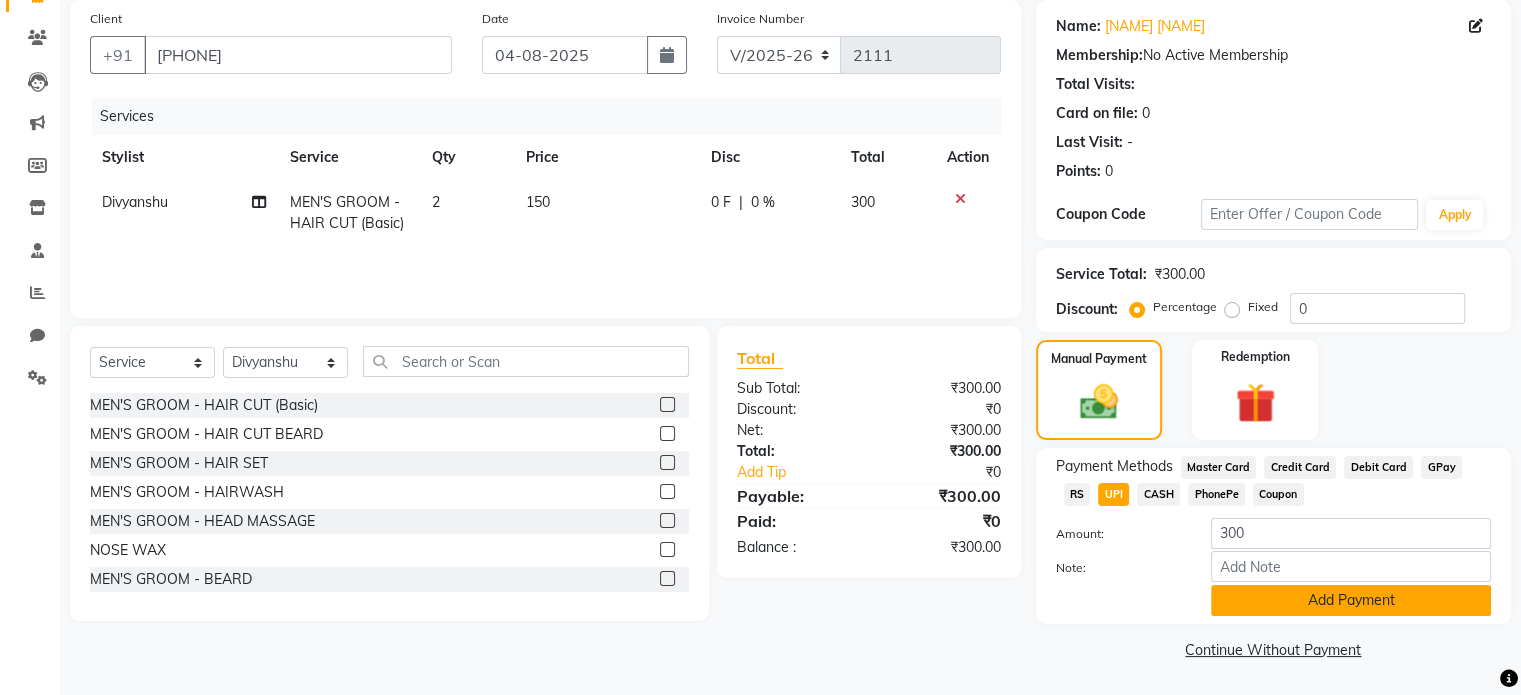 click on "Add Payment" 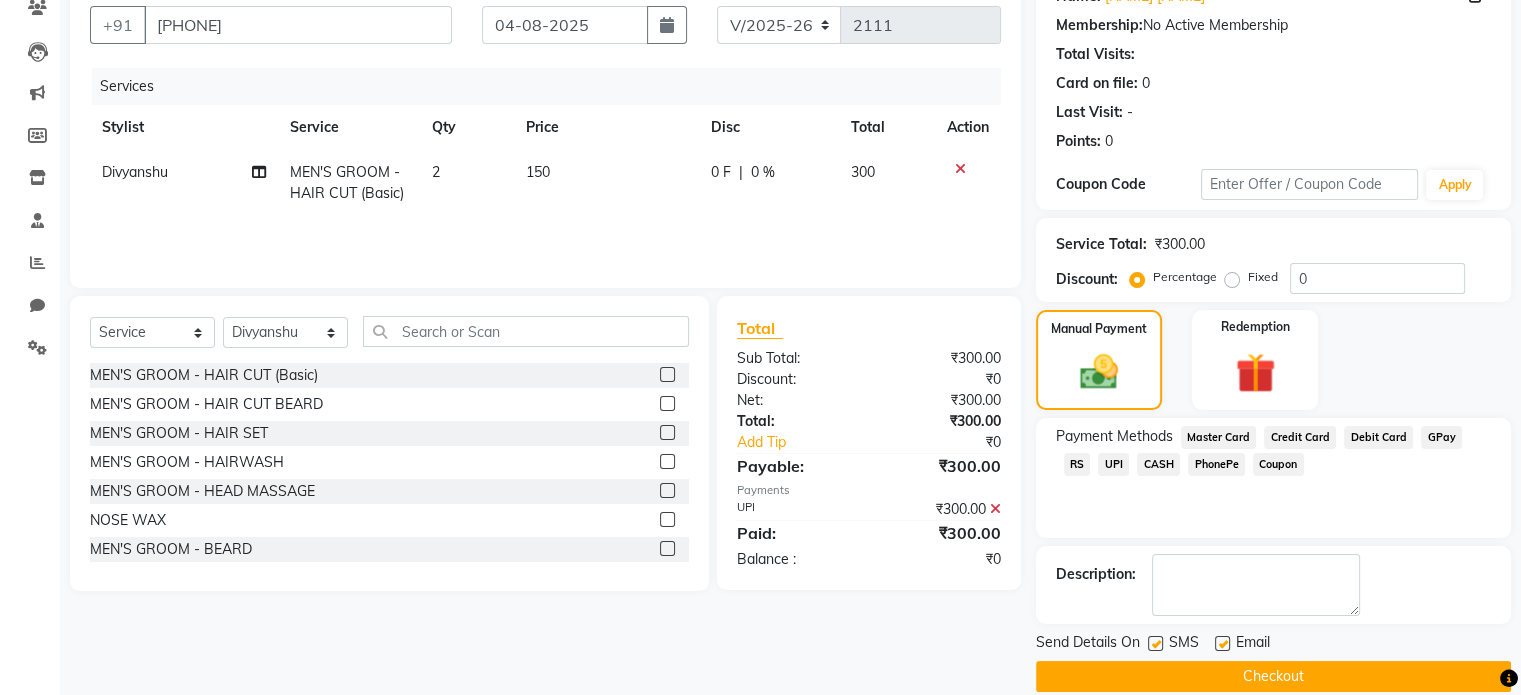 scroll, scrollTop: 205, scrollLeft: 0, axis: vertical 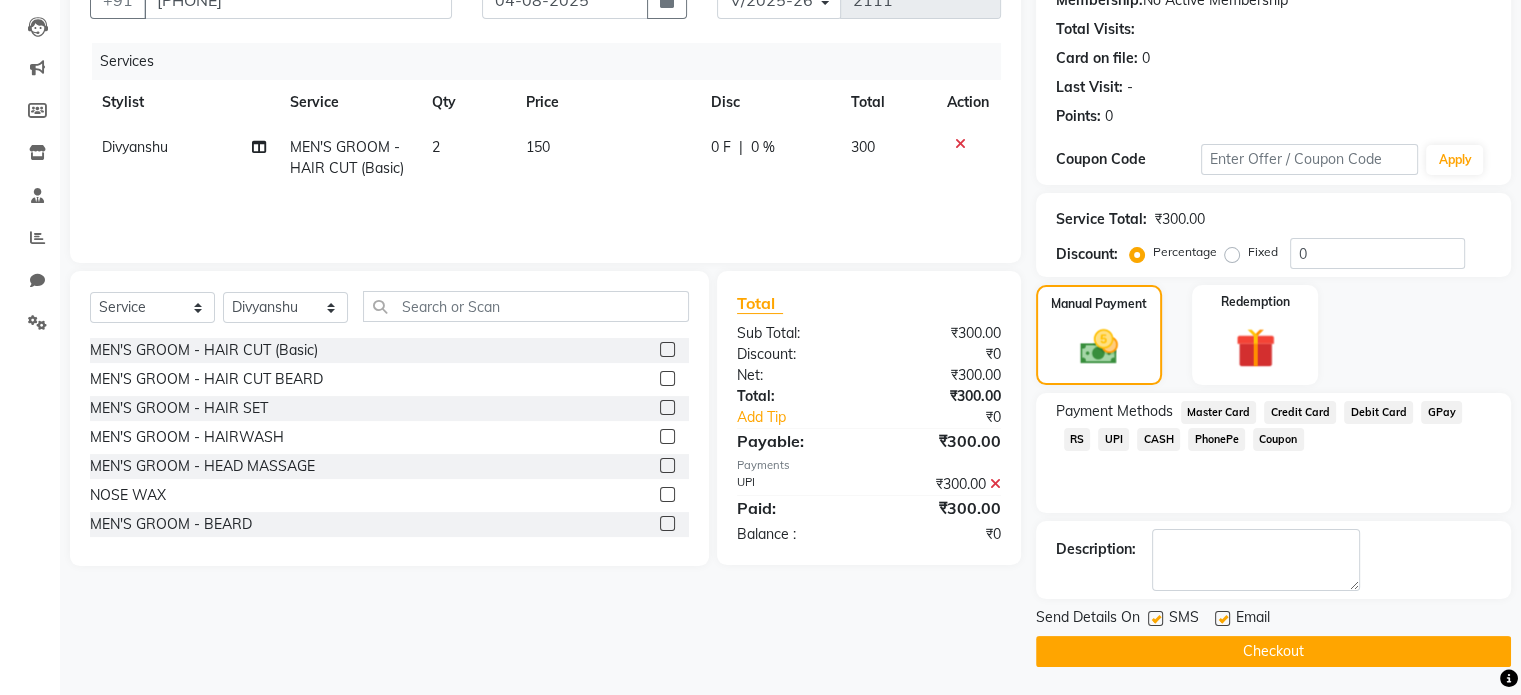 click on "Checkout" 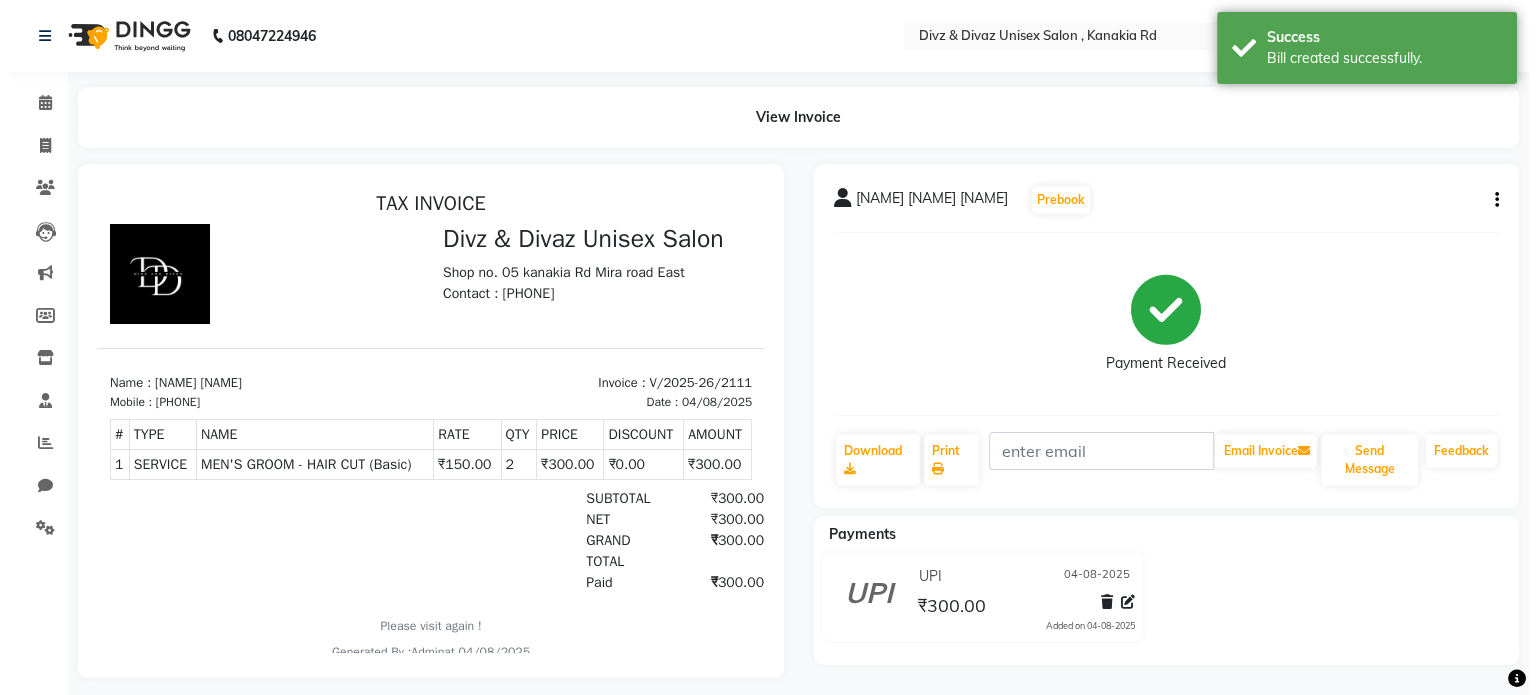 scroll, scrollTop: 0, scrollLeft: 0, axis: both 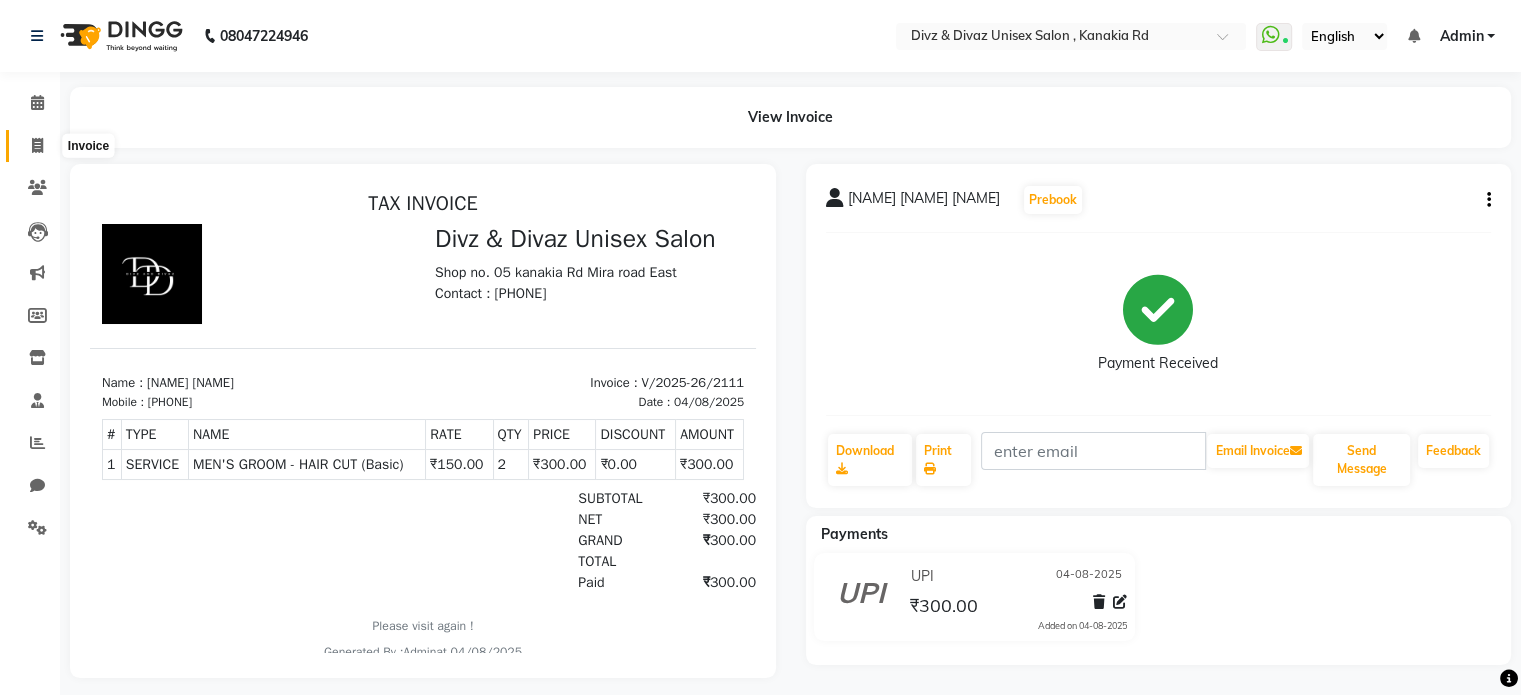 click 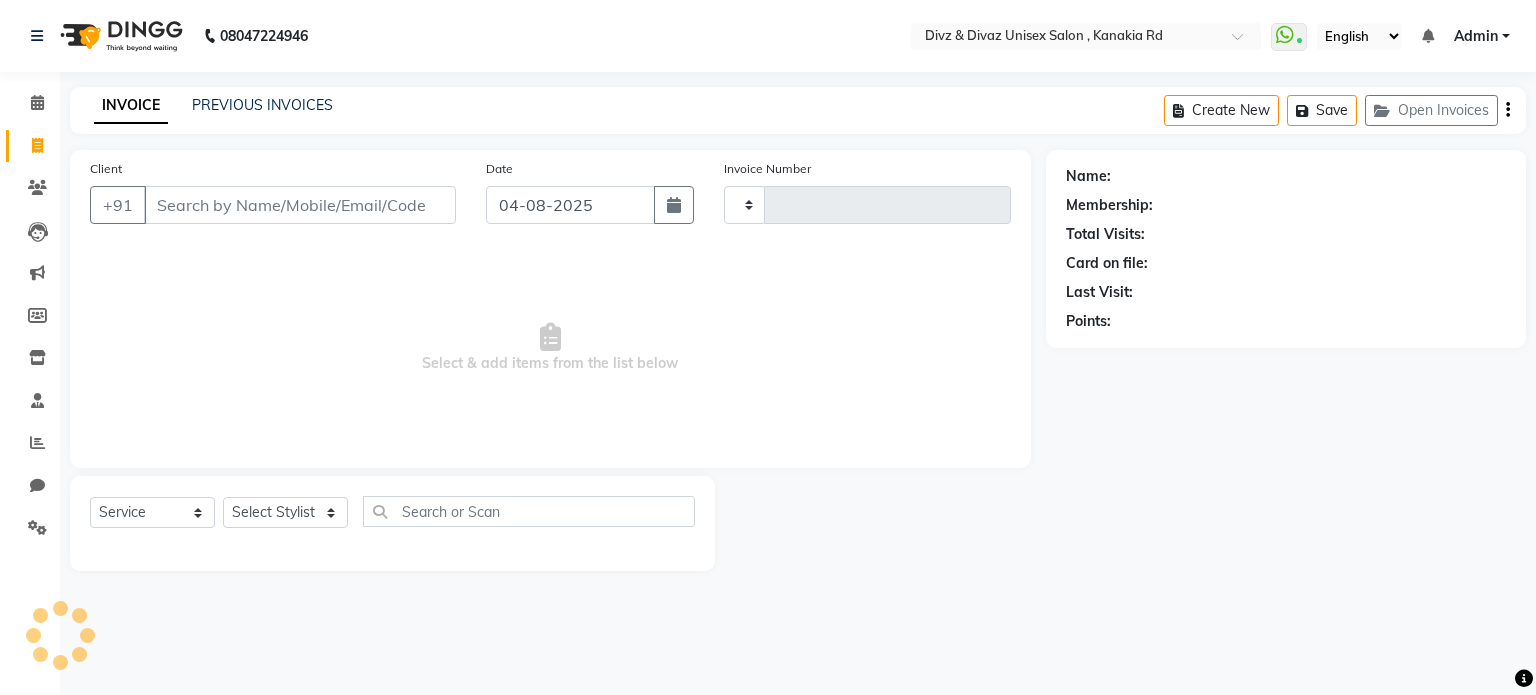 type on "2112" 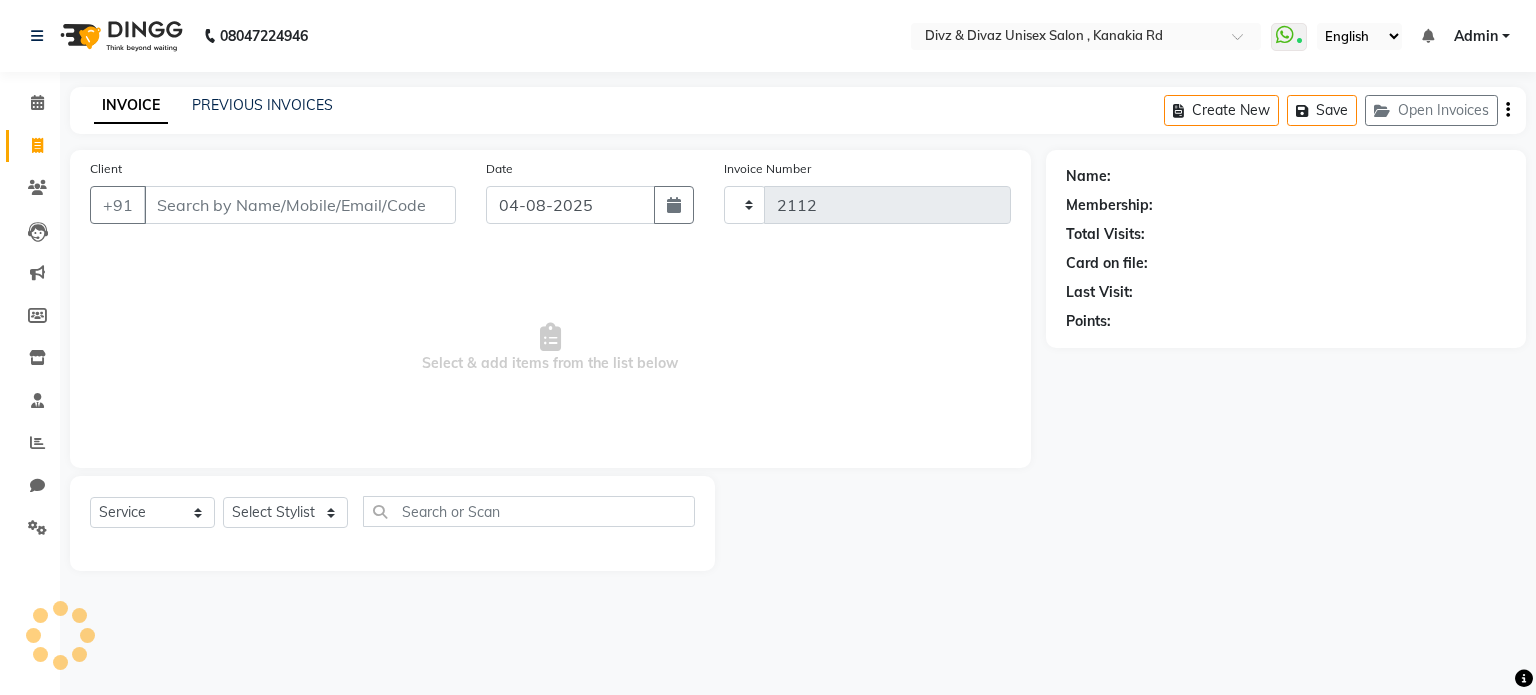 select on "7588" 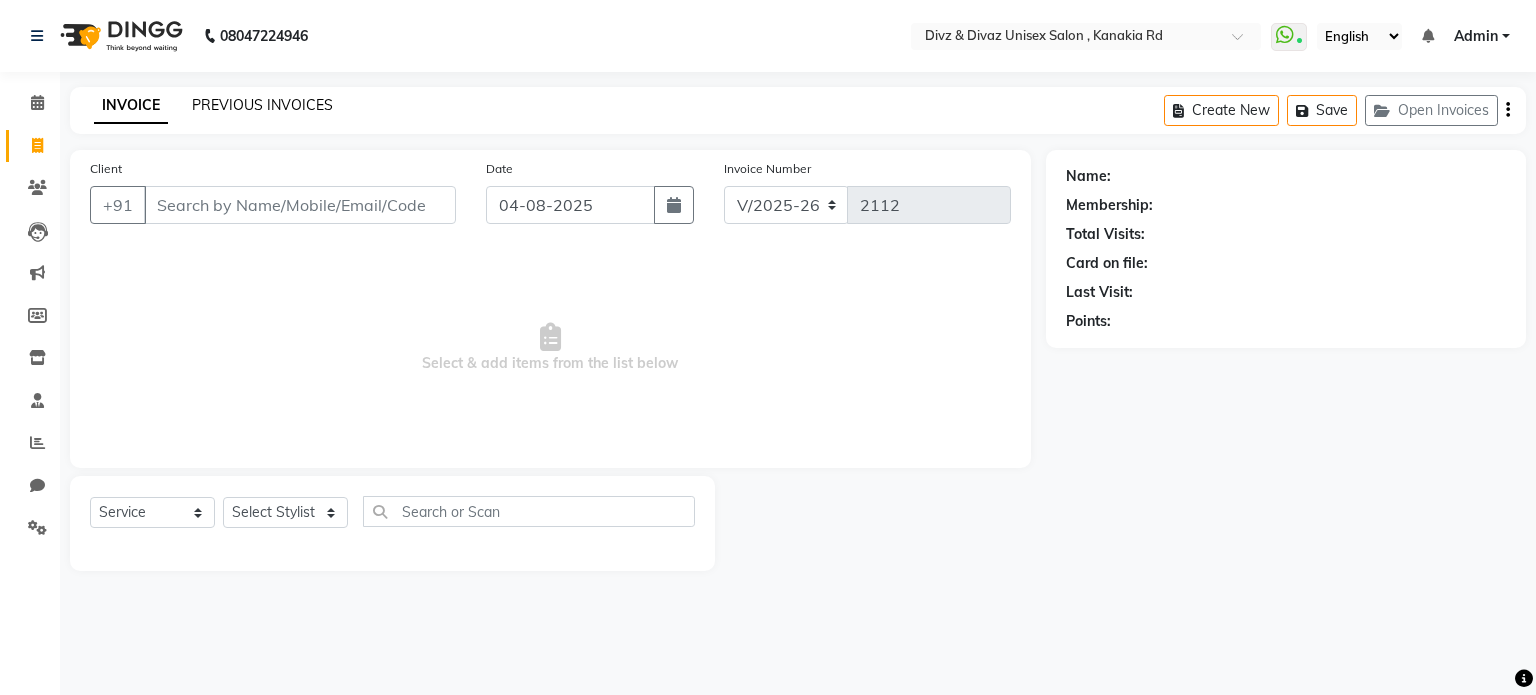 click on "PREVIOUS INVOICES" 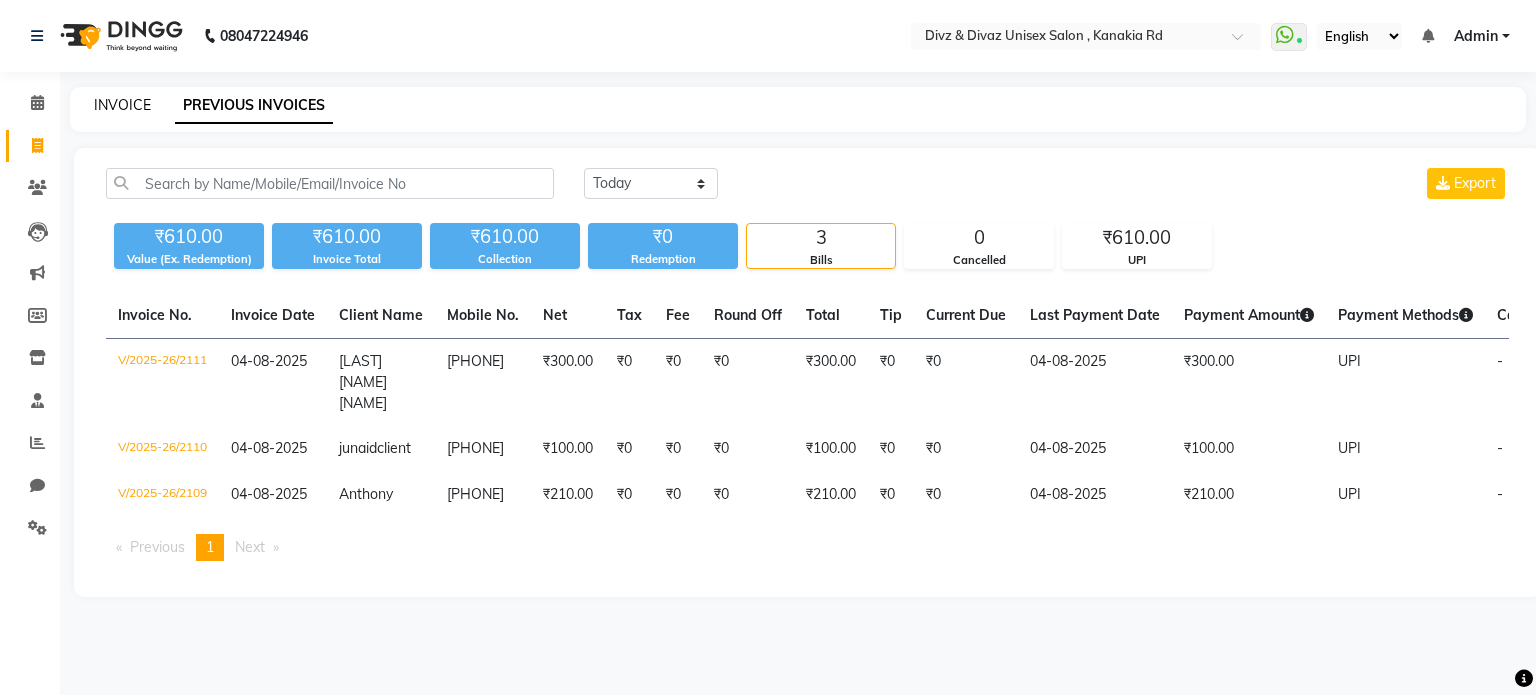 click on "INVOICE" 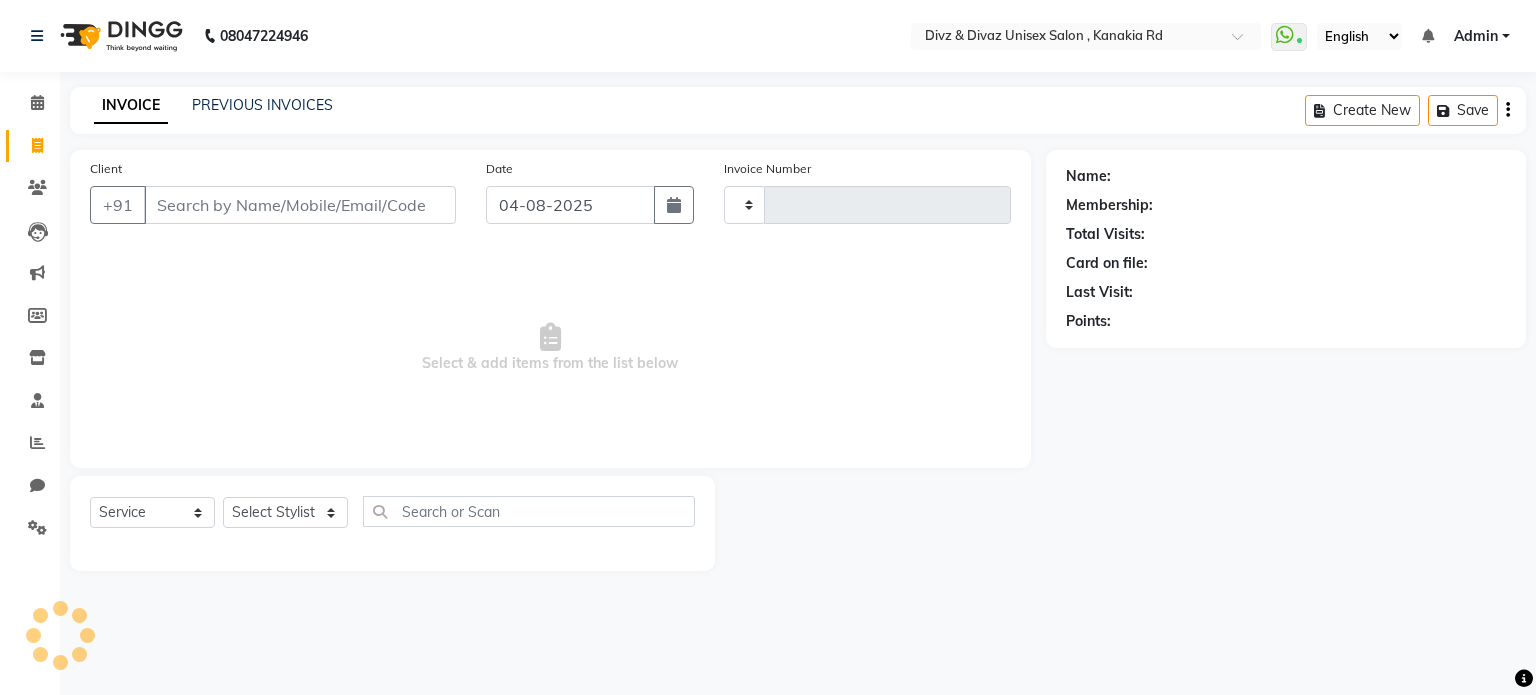 type on "2112" 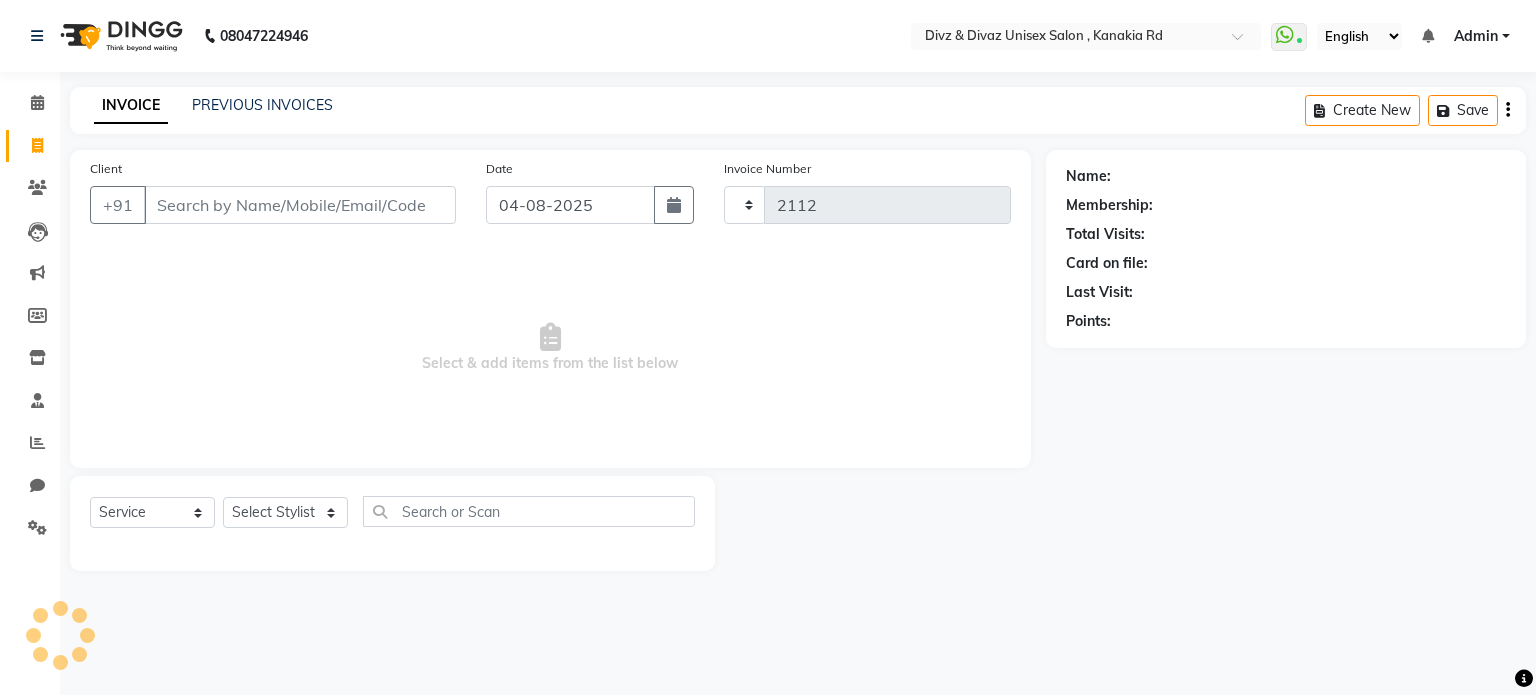 select on "7588" 